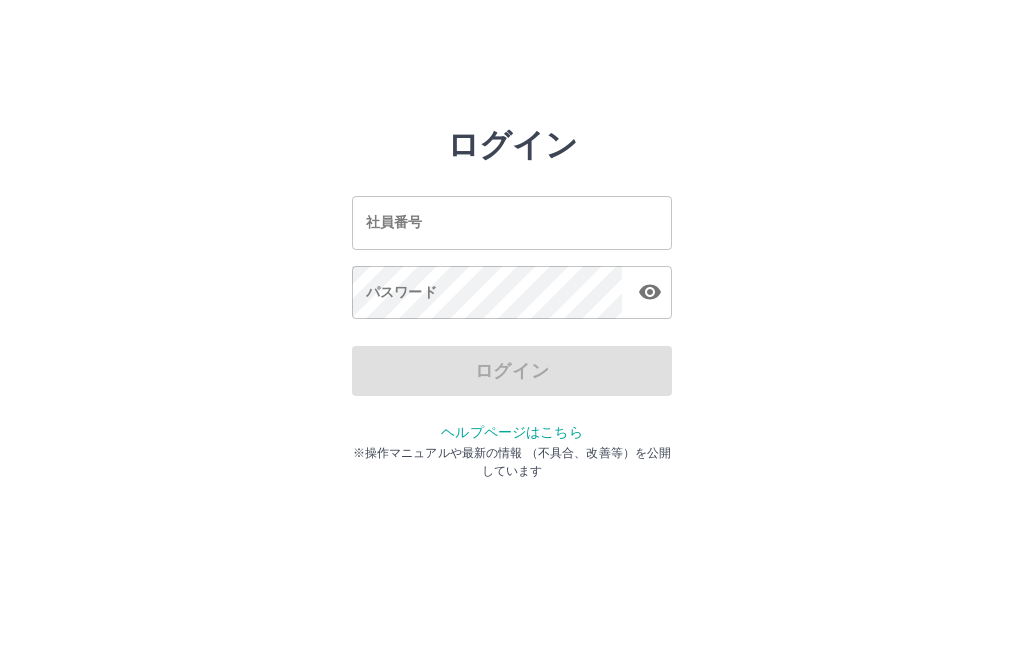 scroll, scrollTop: 0, scrollLeft: 0, axis: both 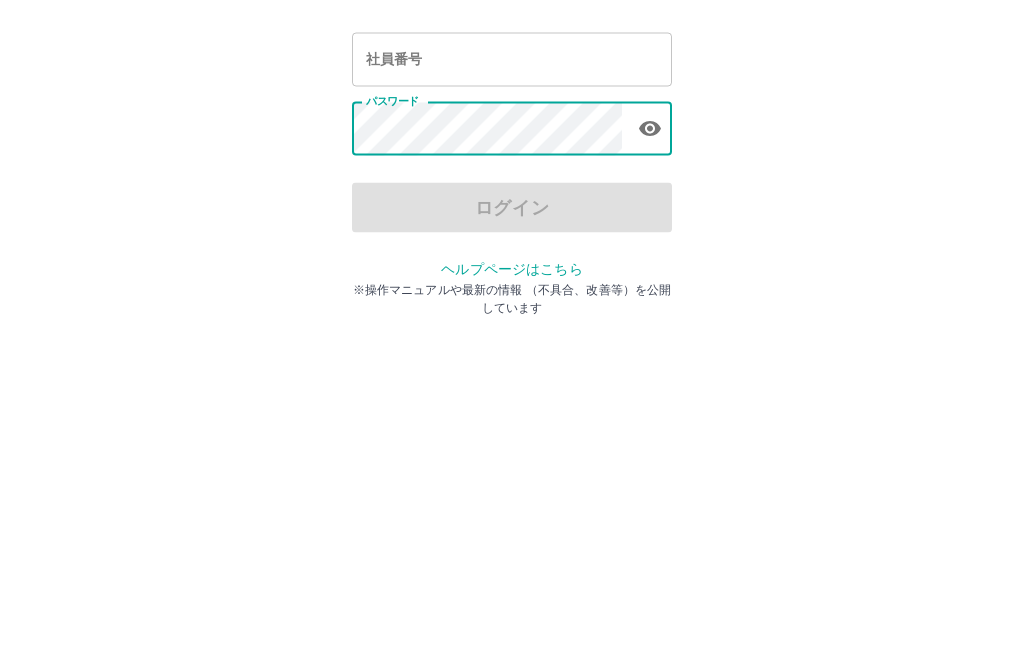 click on "社員番号" at bounding box center (512, 222) 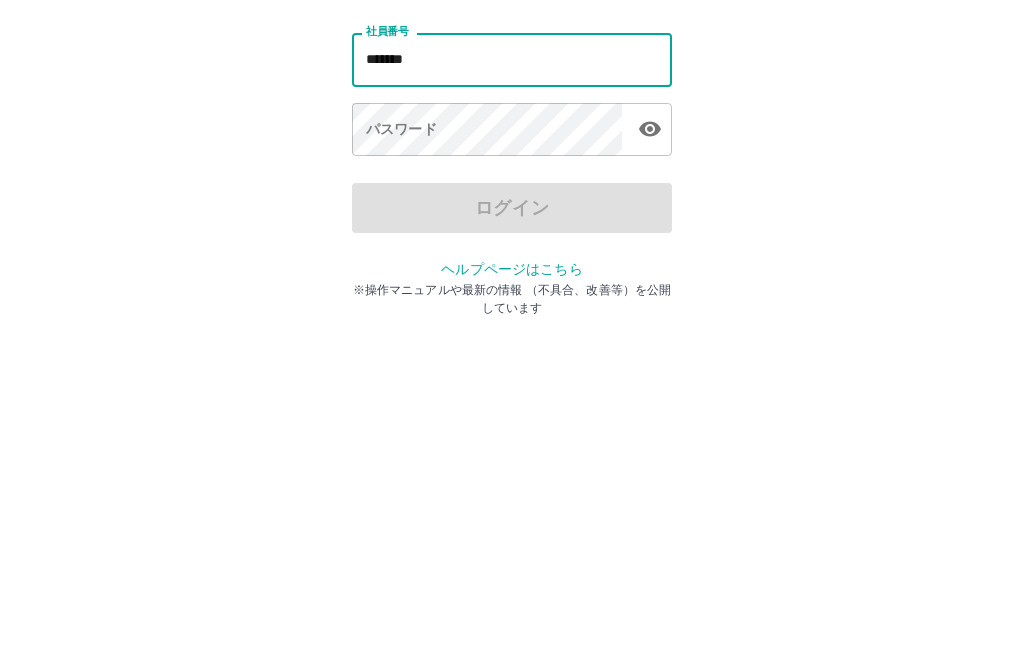 type on "*******" 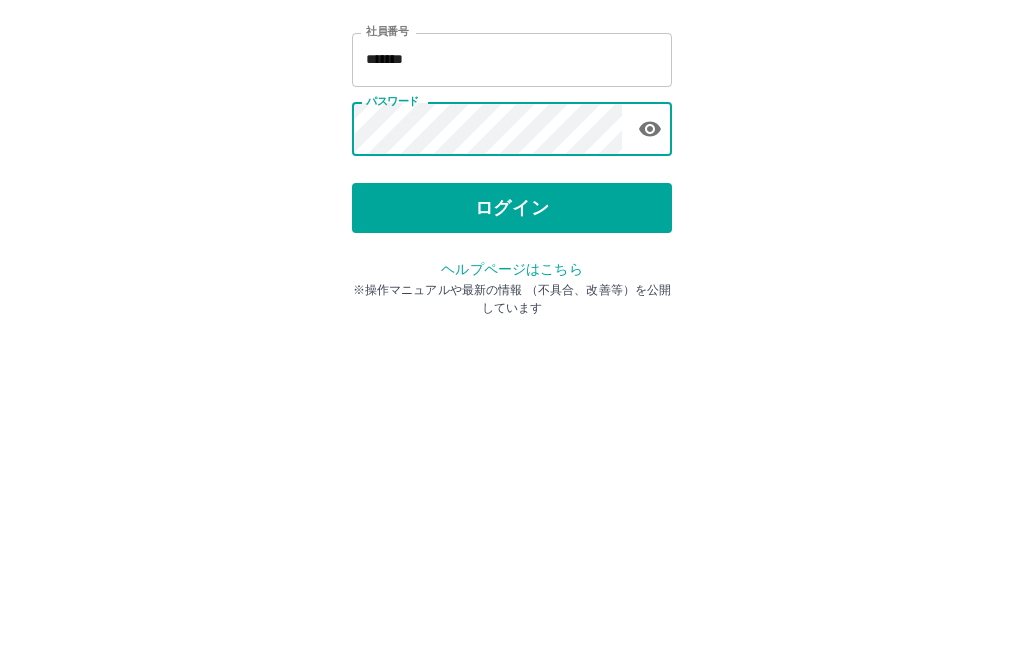 click on "ログイン 社員番号 ******* 社員番号 パスワード パスワード ログイン ヘルプページはこちら ※操作マニュアルや最新の情報 （不具合、改善等）を公開しています" at bounding box center [512, 286] 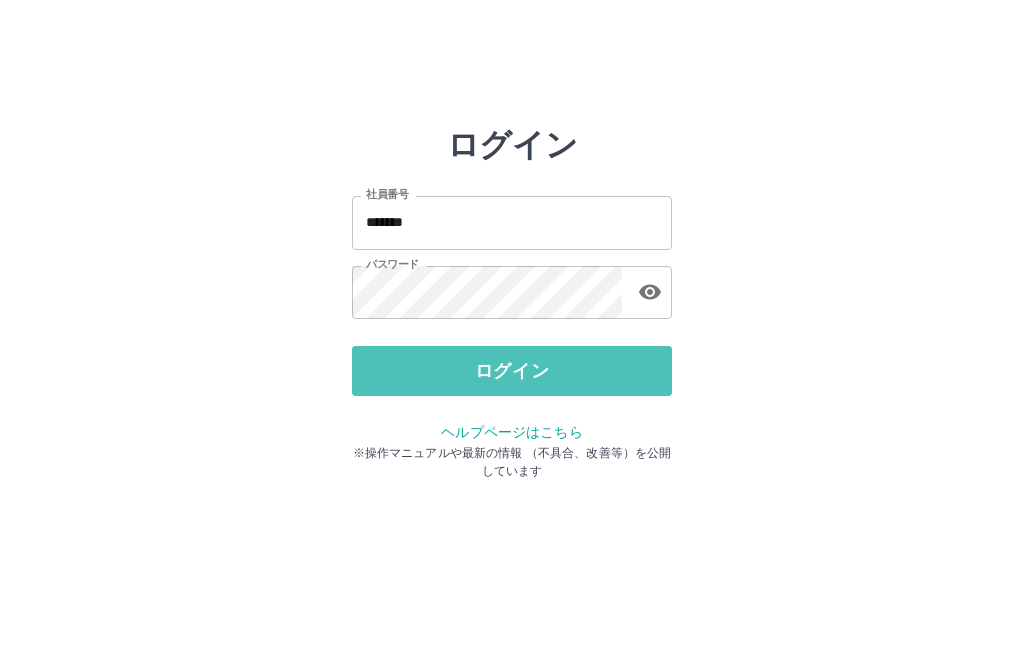 click on "ログイン" at bounding box center (512, 371) 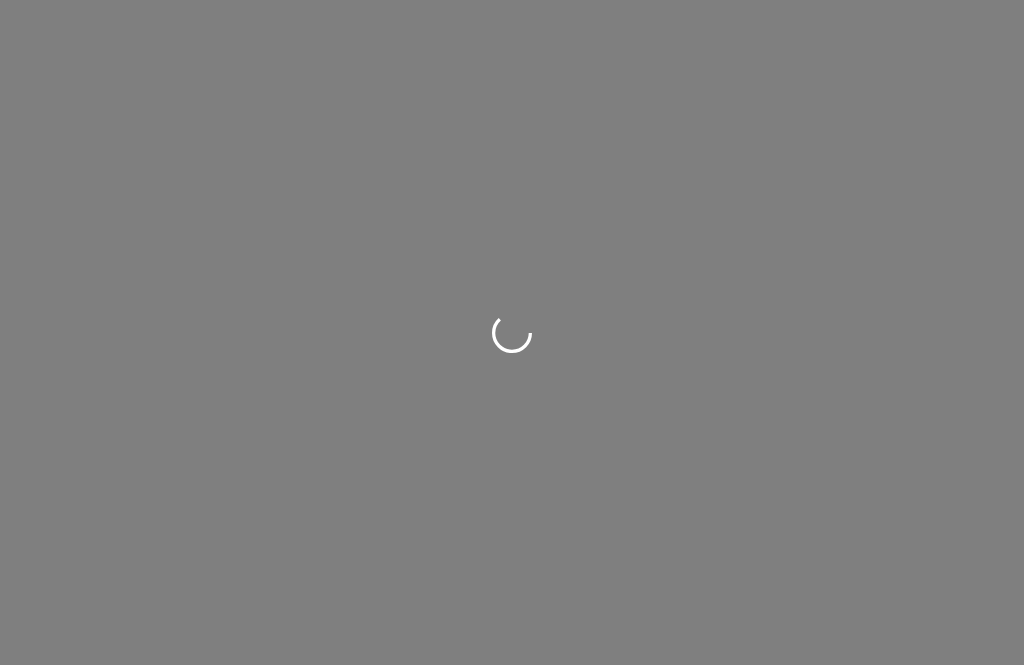 scroll, scrollTop: 0, scrollLeft: 0, axis: both 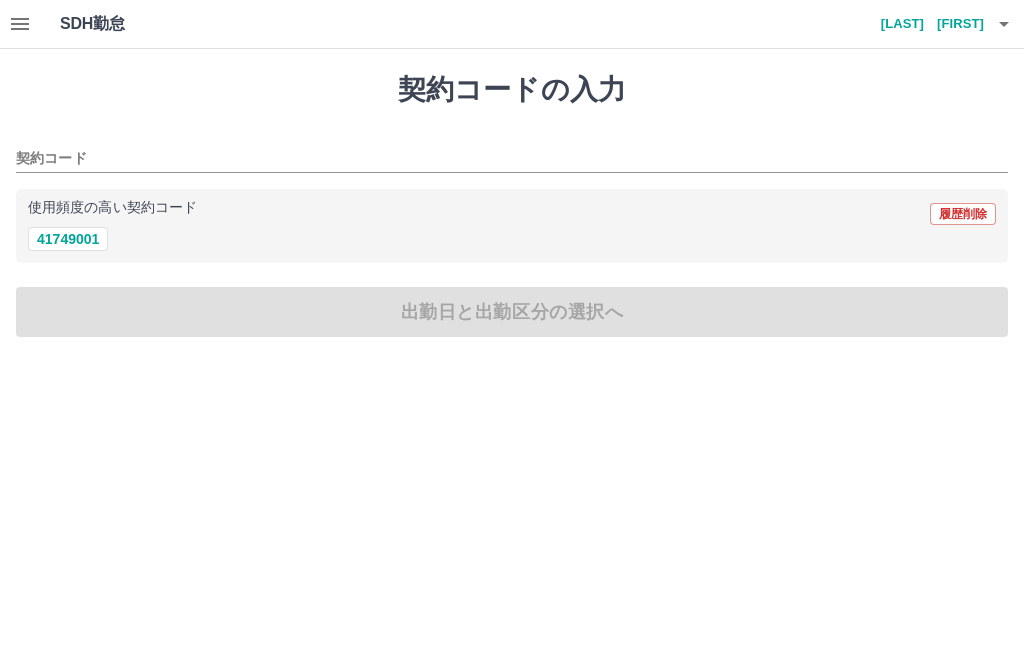 click on "41749001" at bounding box center [68, 239] 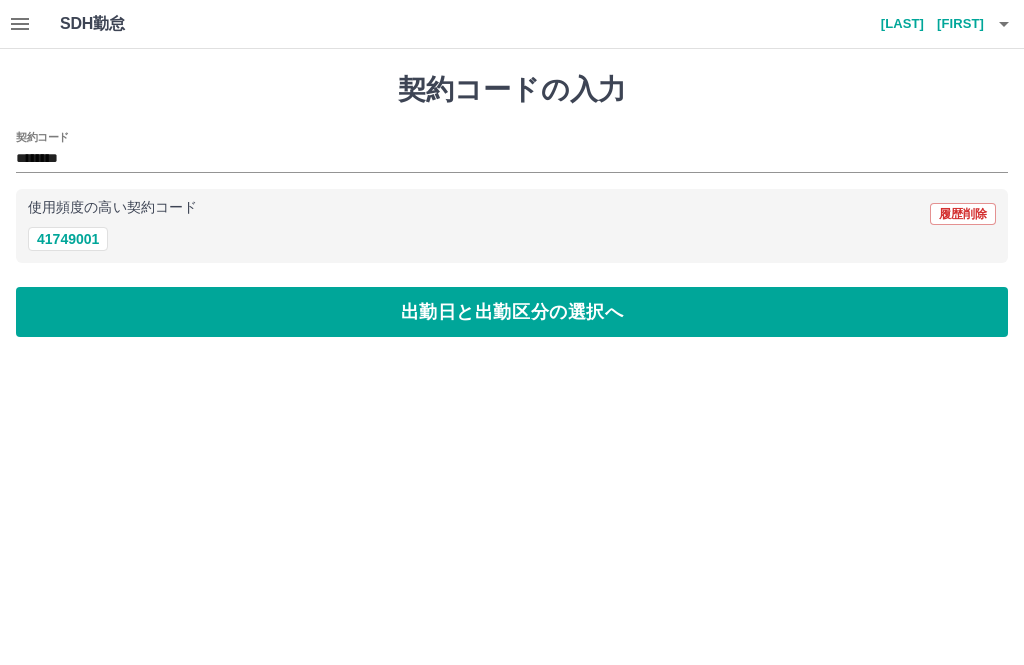 click on "出勤日と出勤区分の選択へ" at bounding box center (512, 312) 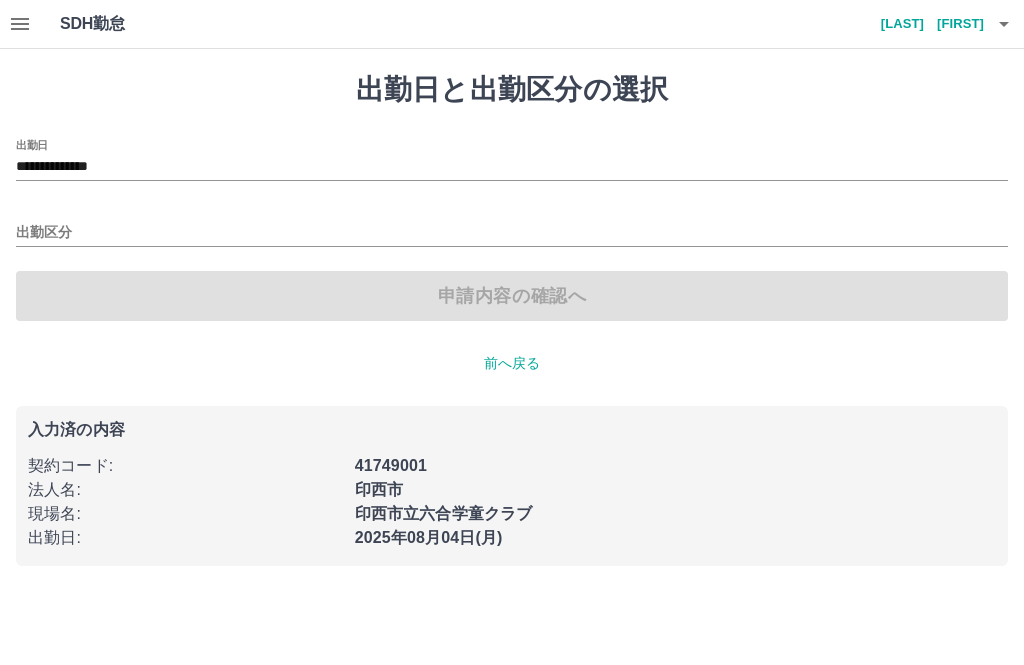 click on "出勤区分" at bounding box center [512, 233] 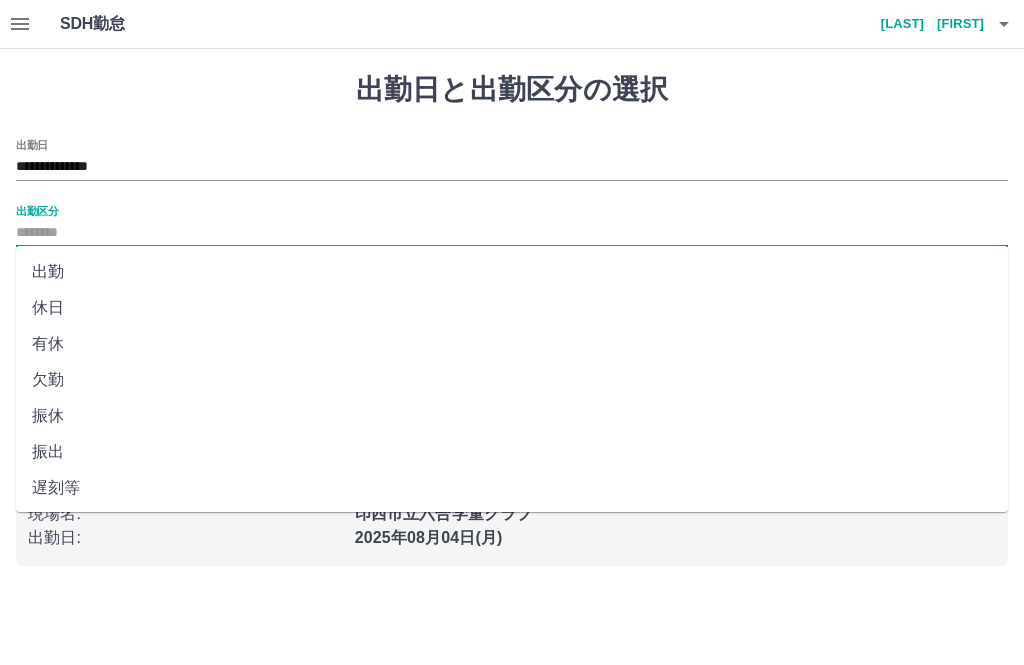 click on "出勤" at bounding box center [512, 272] 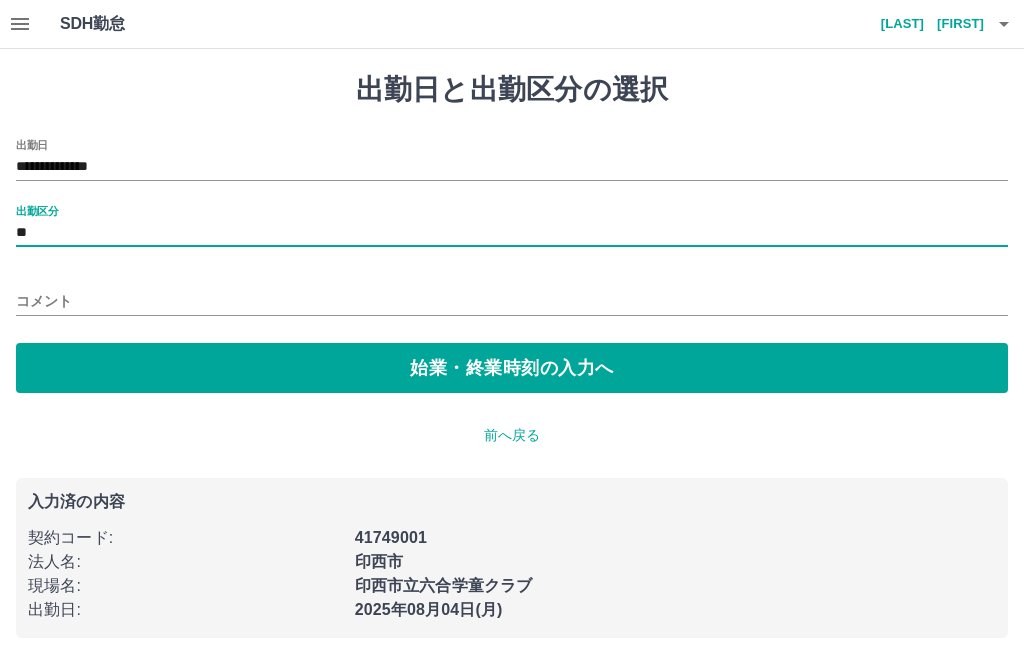 click on "始業・終業時刻の入力へ" at bounding box center (512, 368) 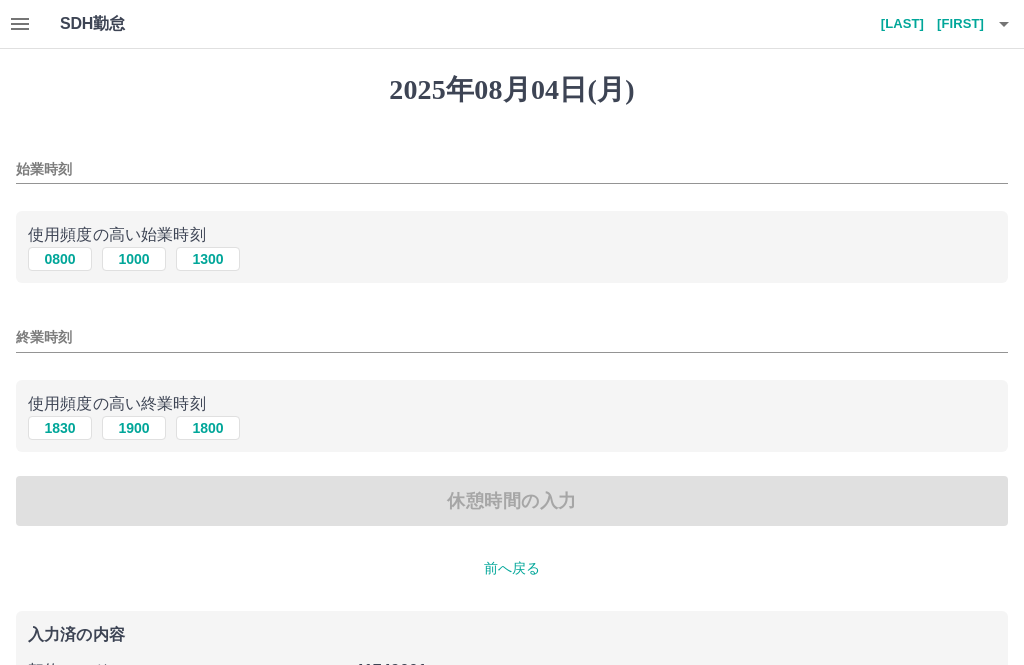 click on "始業時刻" at bounding box center (512, 169) 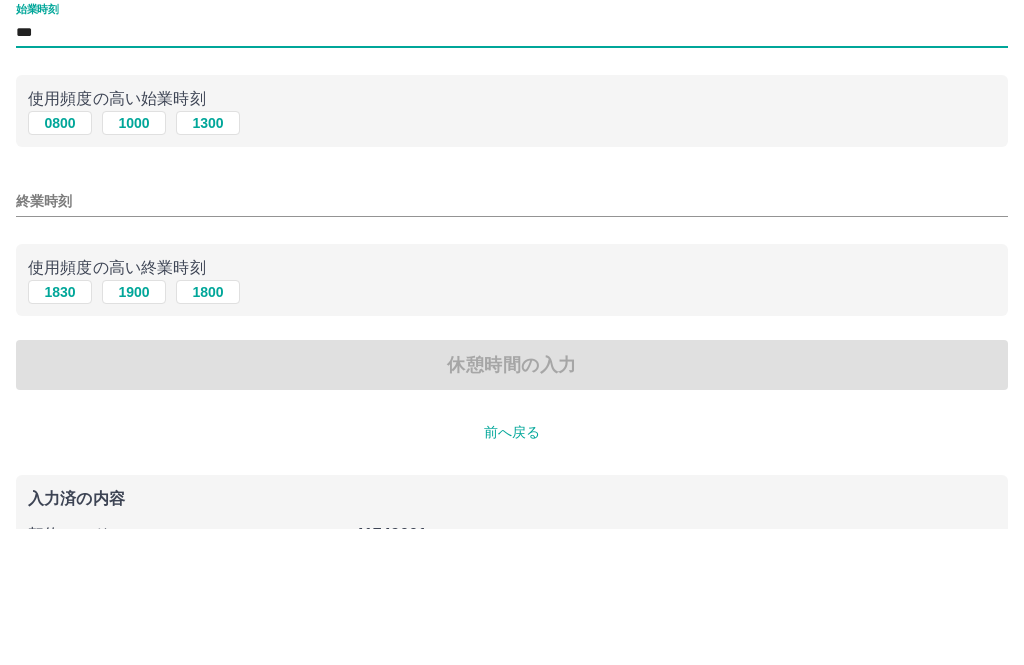 click on "終業時刻" at bounding box center (512, 337) 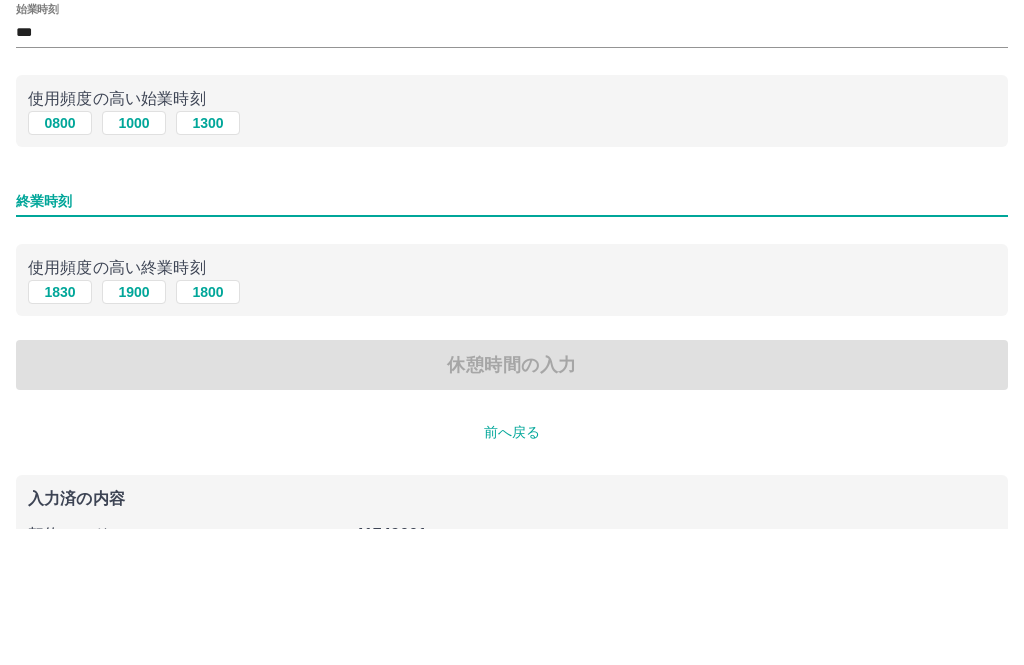 click on "***" at bounding box center [512, 169] 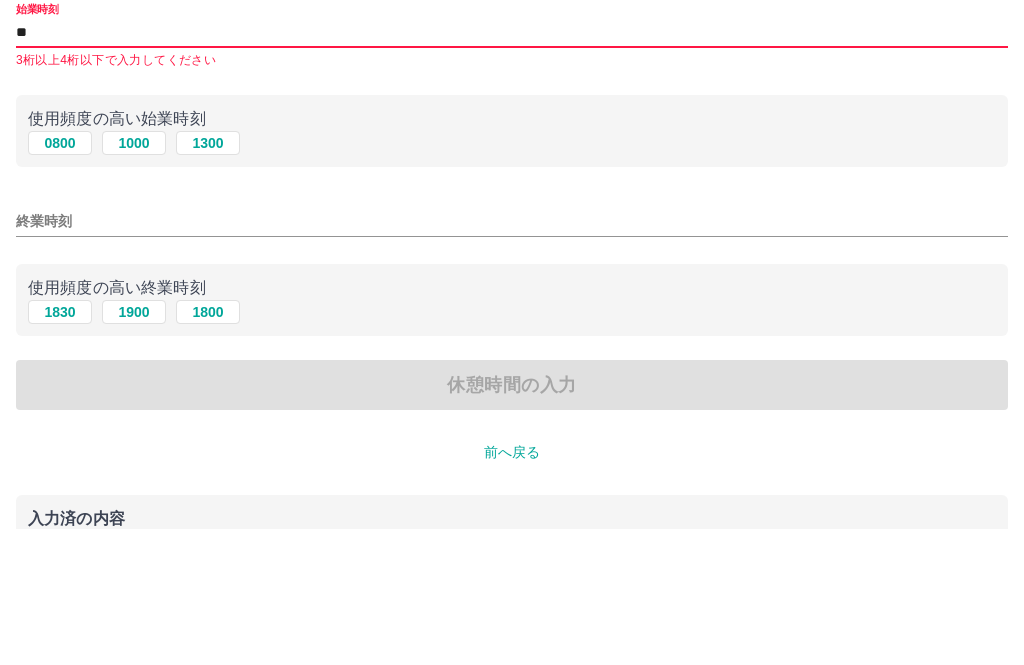 type on "*" 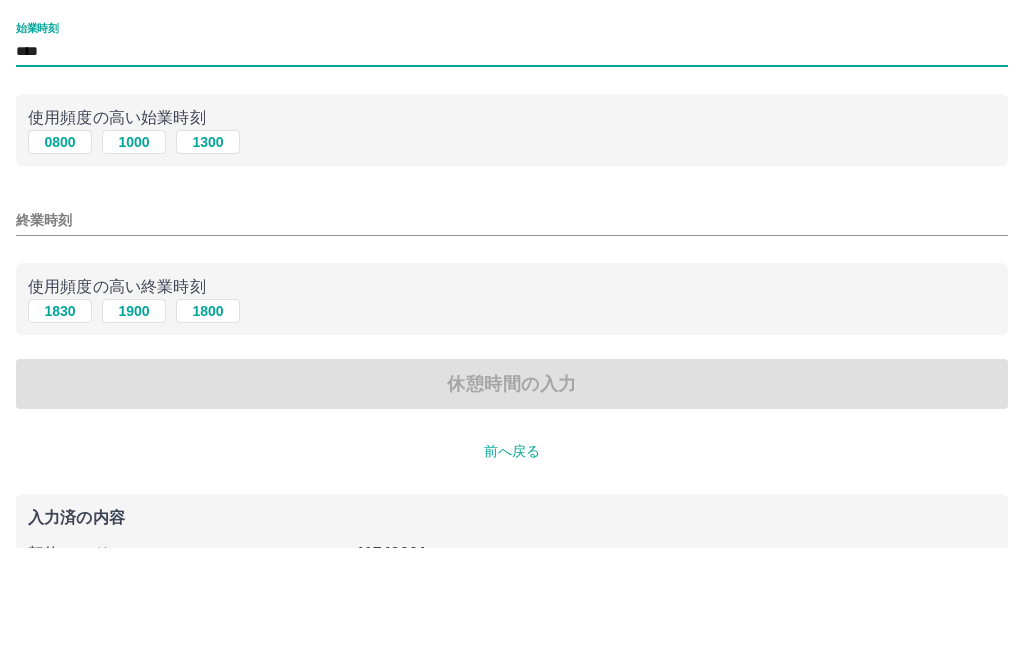 type on "****" 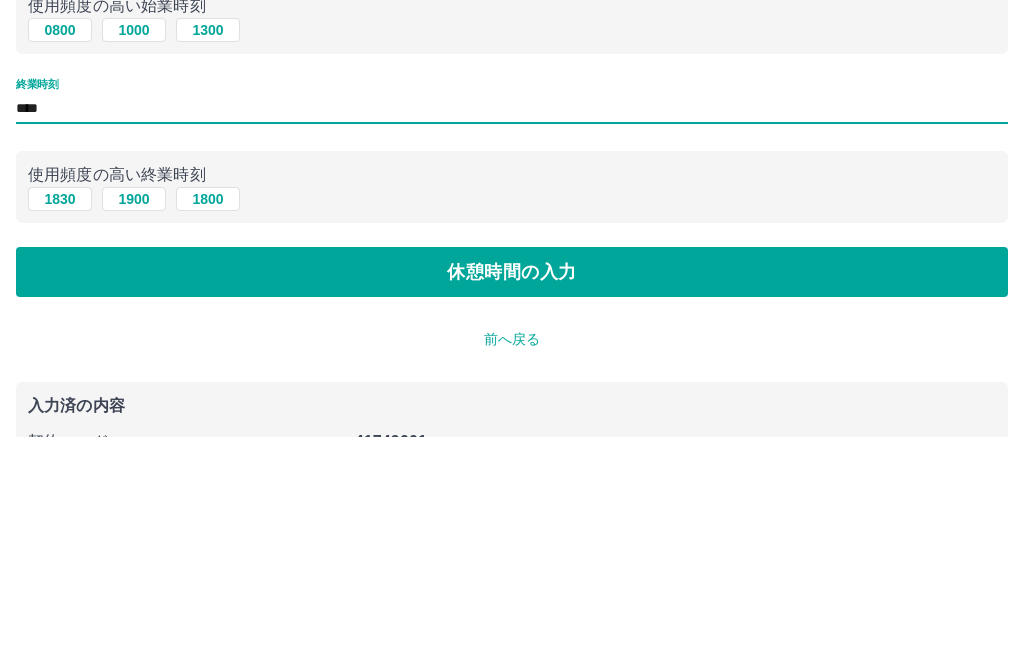 type on "****" 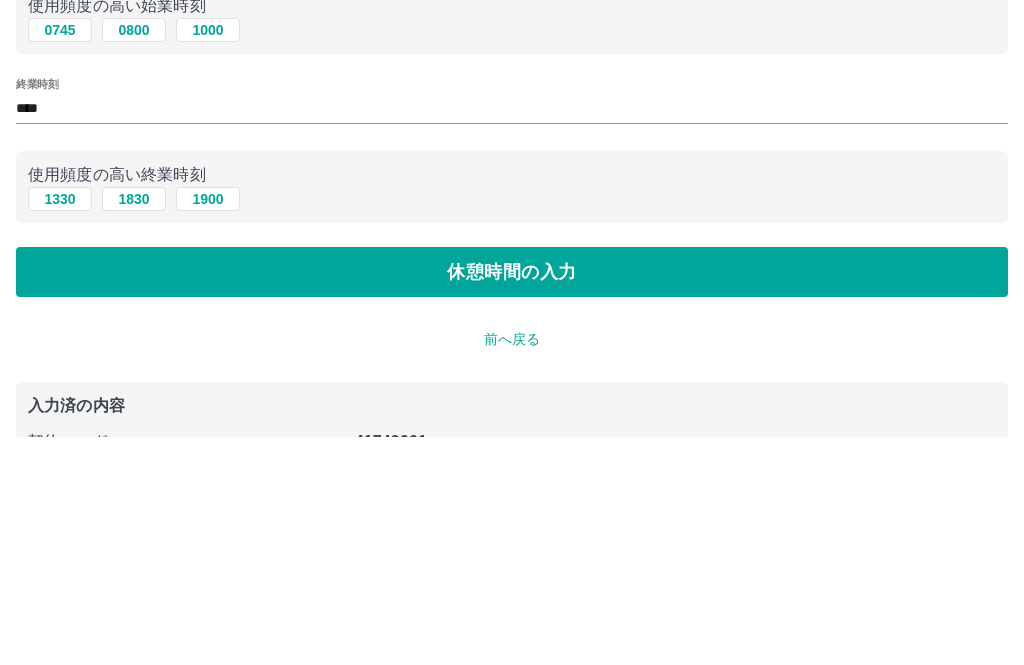 scroll, scrollTop: 90, scrollLeft: 0, axis: vertical 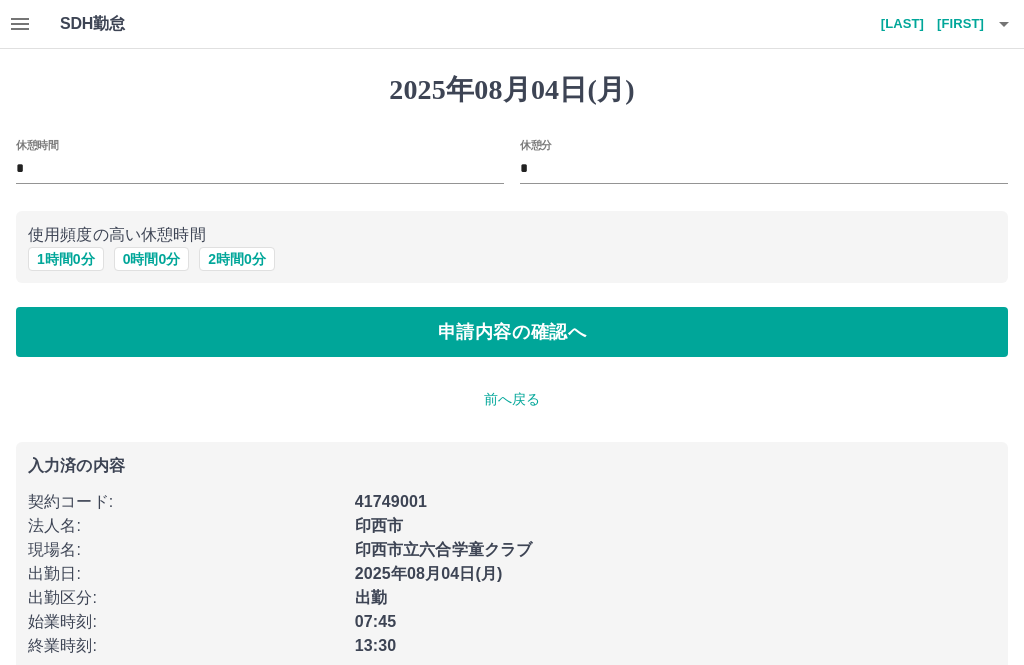 click on "申請内容の確認へ" at bounding box center [512, 332] 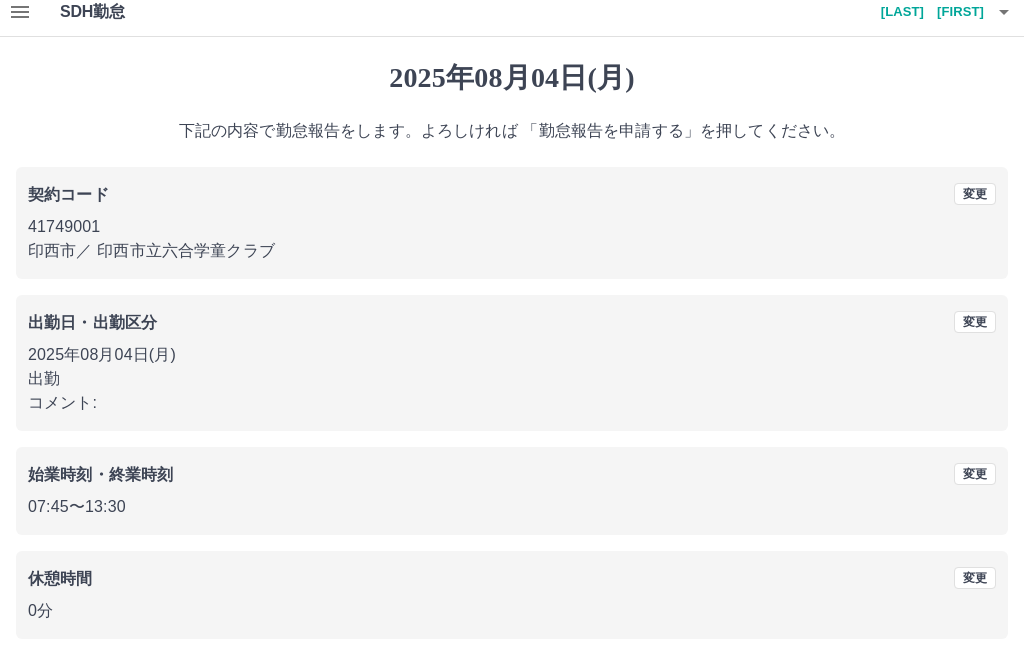 scroll, scrollTop: 19, scrollLeft: 0, axis: vertical 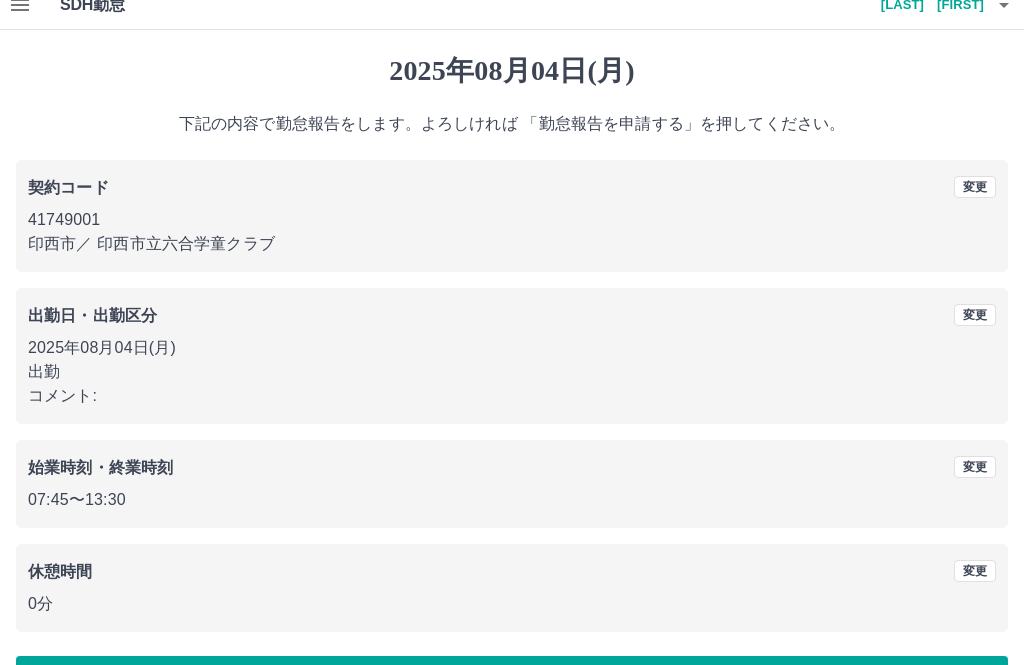 click on "勤怠報告を申請する" at bounding box center [512, 681] 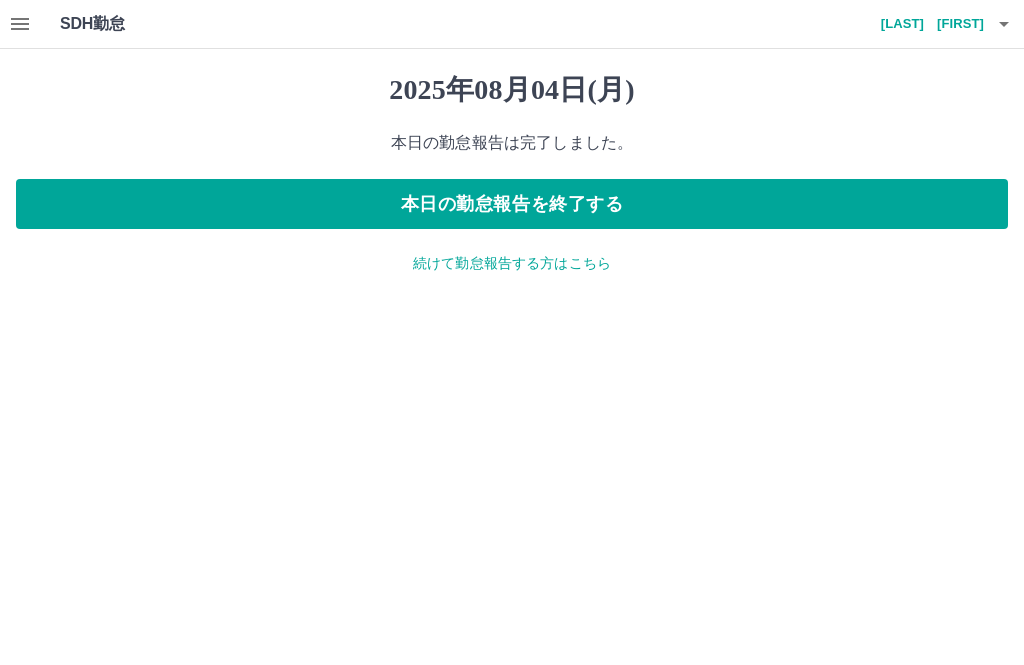 click on "続けて勤怠報告する方はこちら" at bounding box center [512, 263] 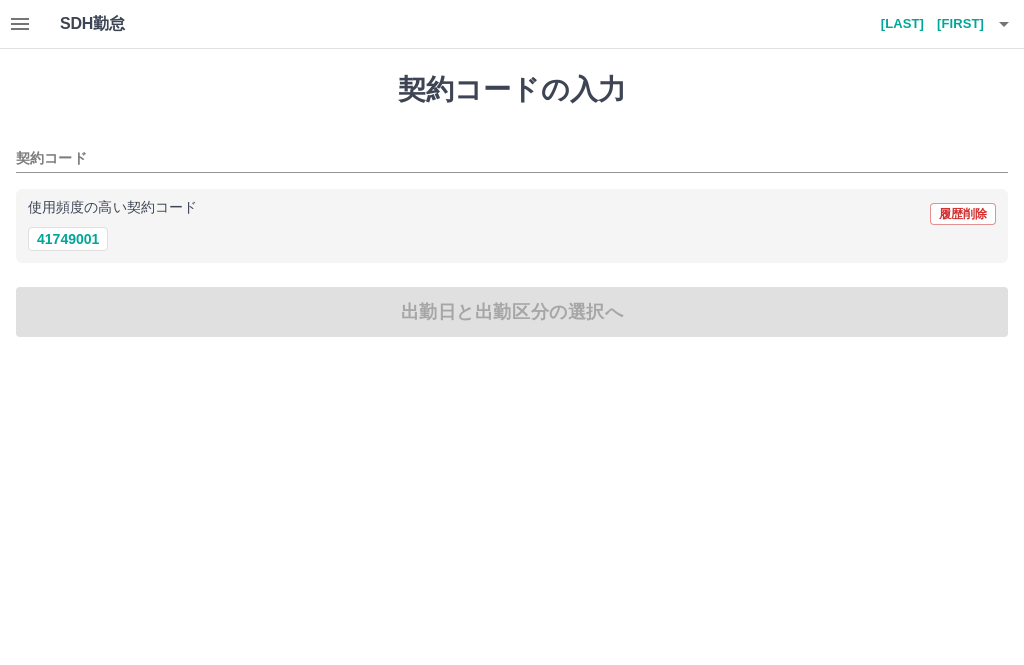 click on "41749001" at bounding box center [68, 239] 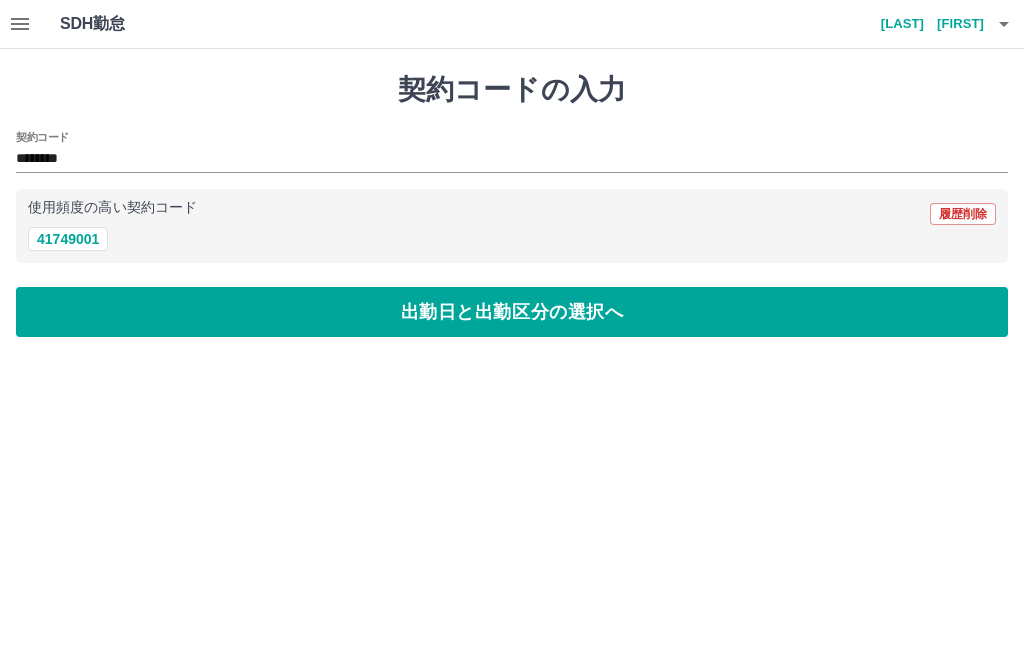 click on "出勤日と出勤区分の選択へ" at bounding box center (512, 312) 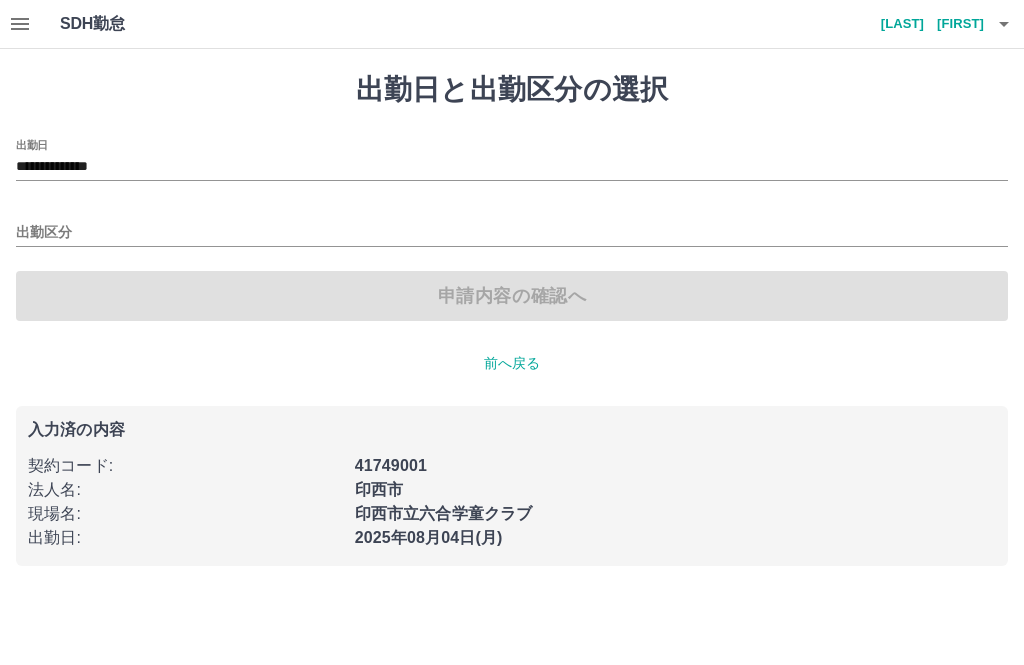 click on "**********" at bounding box center (512, 167) 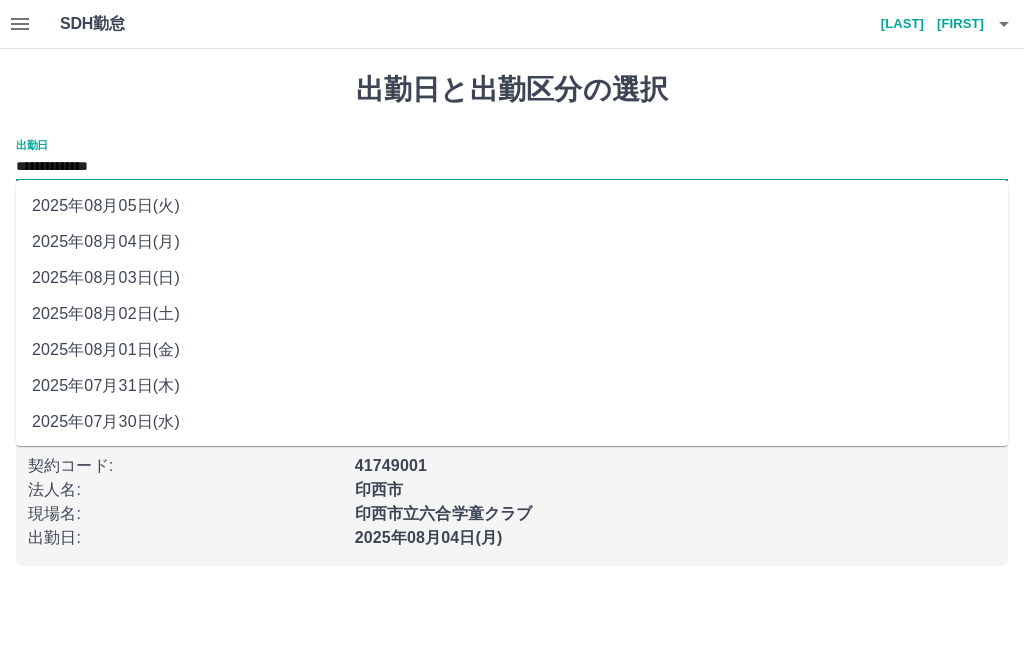 click on "2025年08月03日(日)" at bounding box center (512, 278) 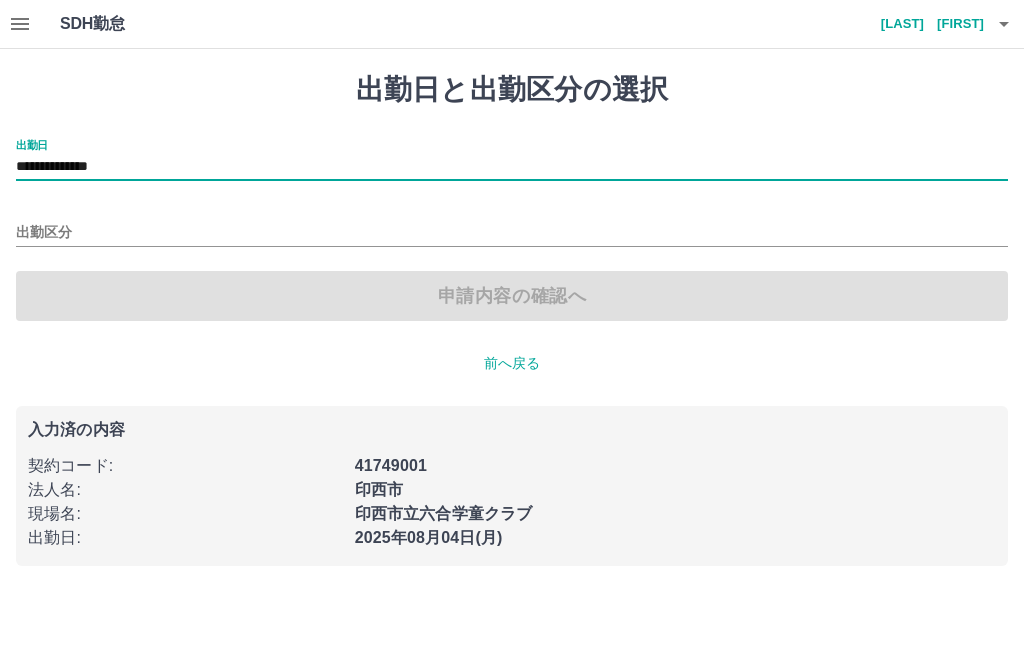 click on "出勤区分" at bounding box center [512, 233] 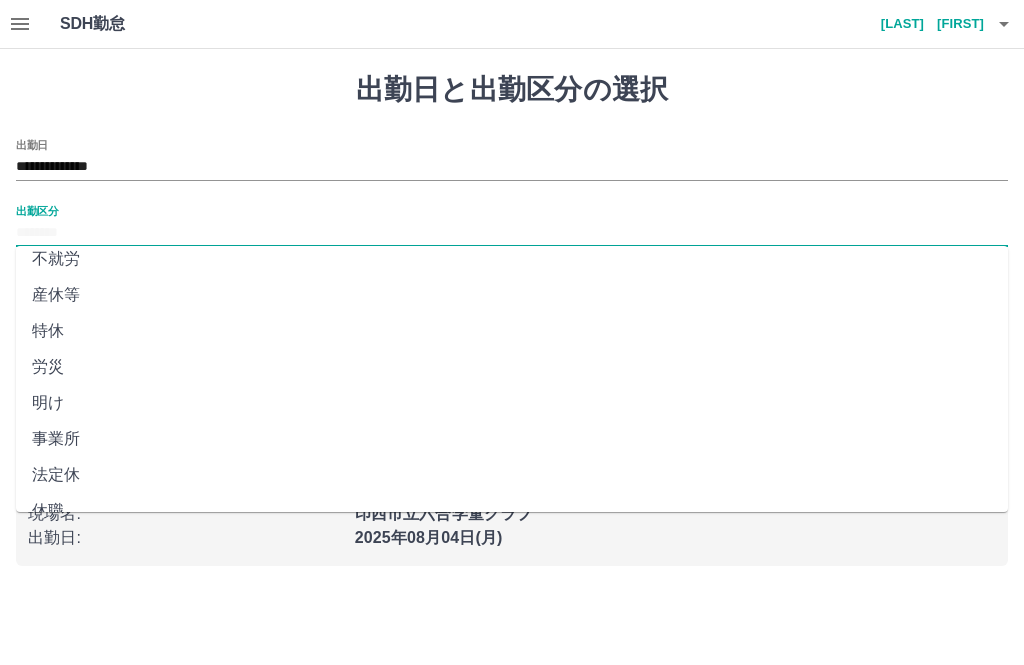 scroll, scrollTop: 372, scrollLeft: 0, axis: vertical 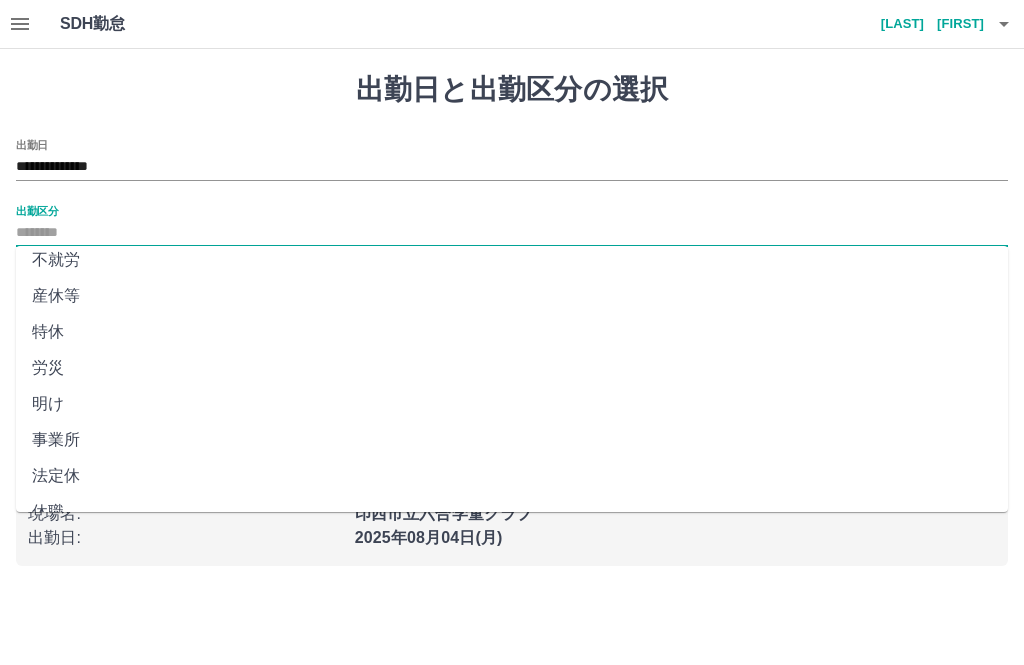 click on "法定休" at bounding box center [512, 476] 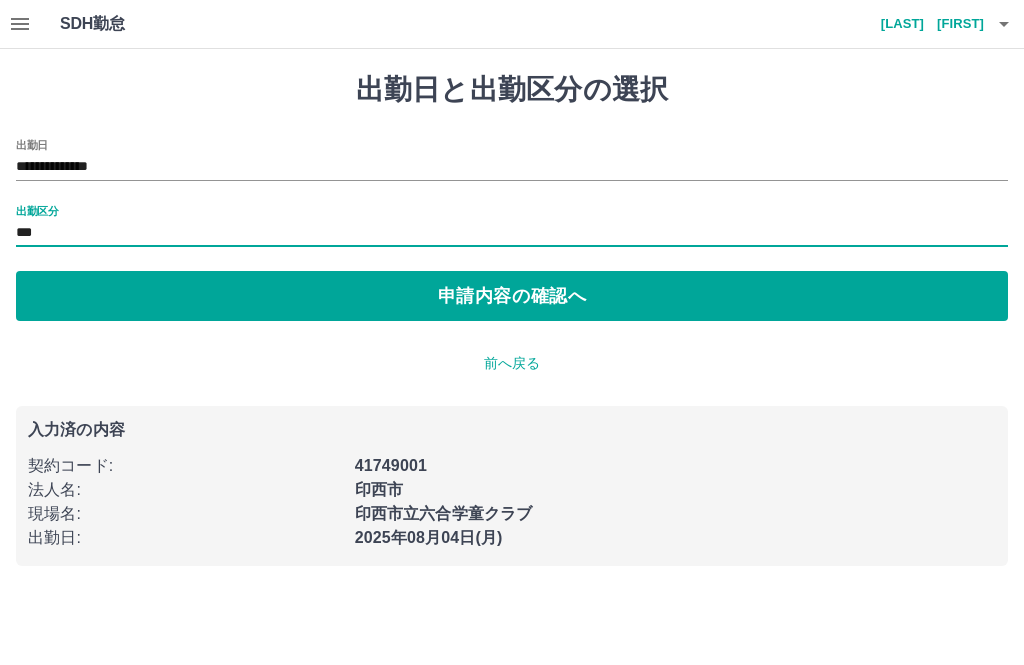 click on "申請内容の確認へ" at bounding box center [512, 296] 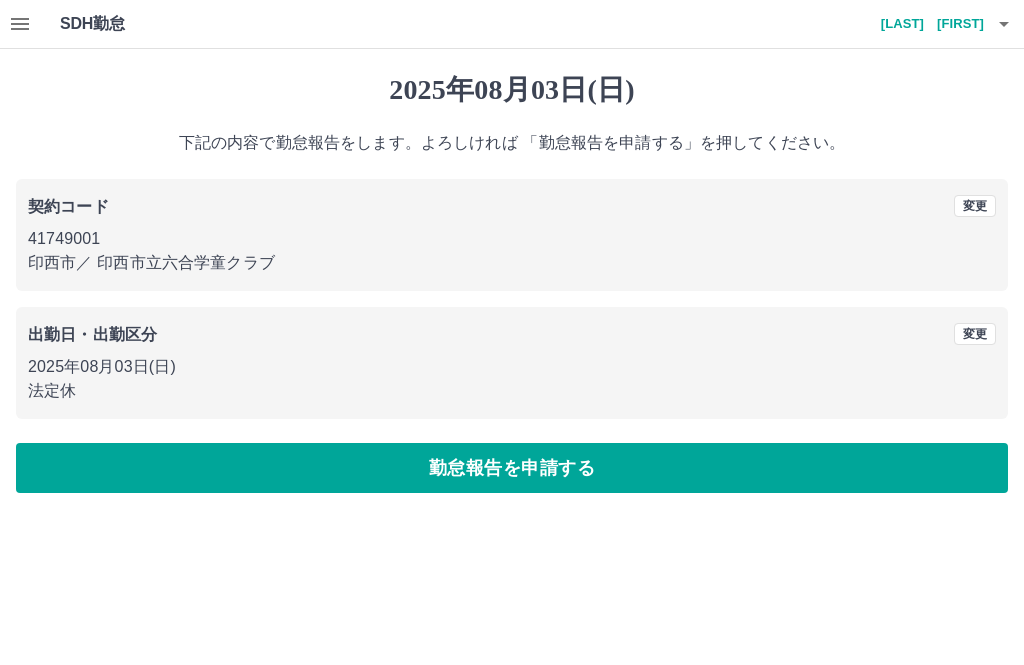 click on "勤怠報告を申請する" at bounding box center [512, 468] 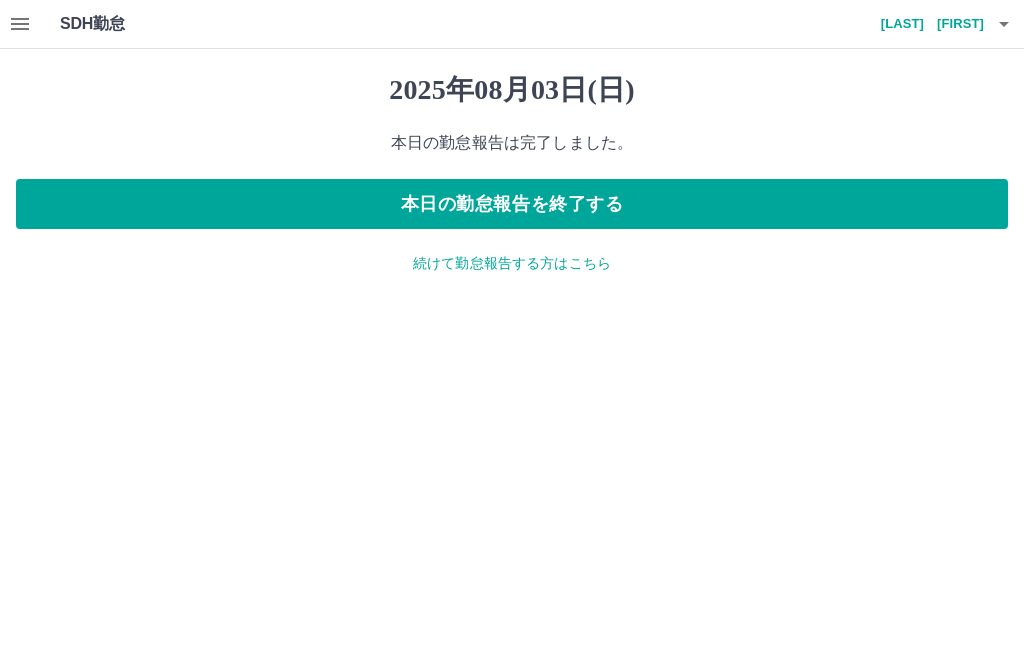 click on "続けて勤怠報告する方はこちら" at bounding box center (512, 263) 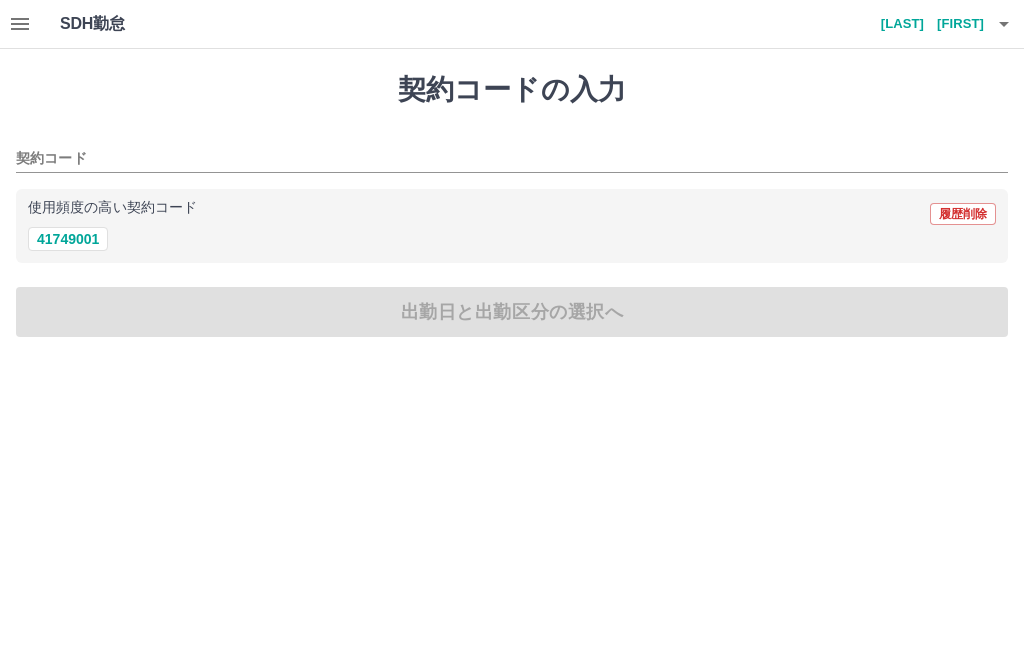 click on "41749001" at bounding box center [68, 239] 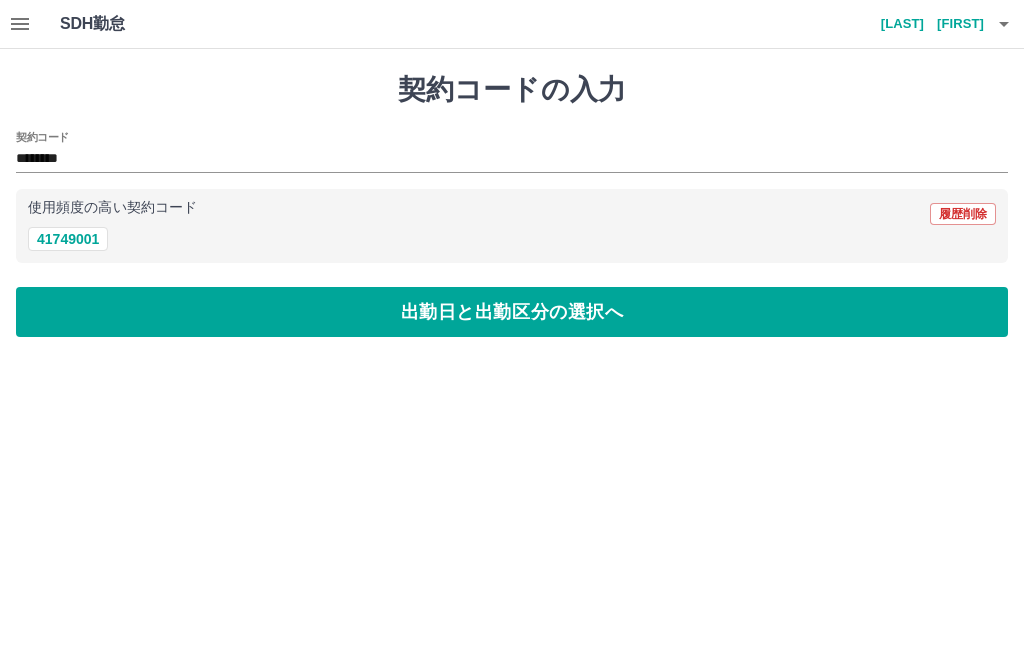 type on "********" 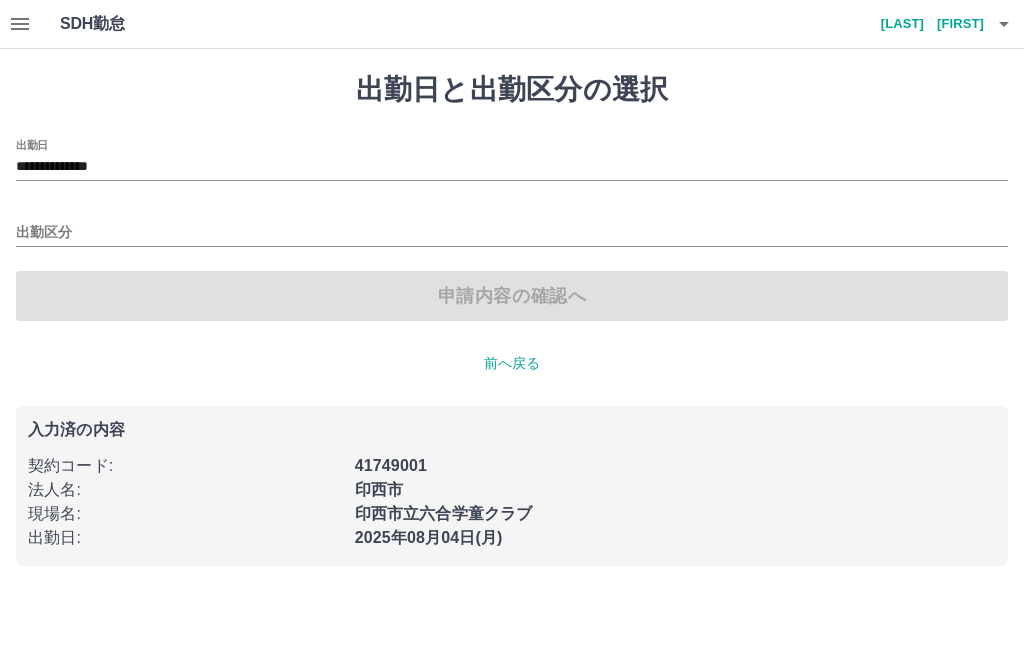 click on "**********" at bounding box center (512, 167) 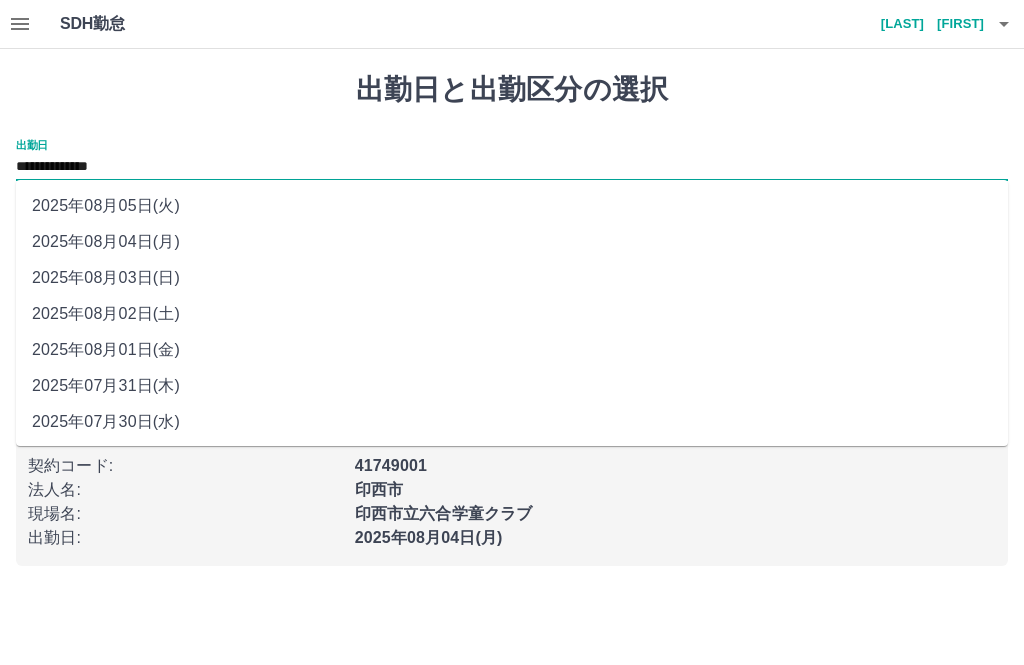 click on "2025年08月02日(土)" at bounding box center (512, 314) 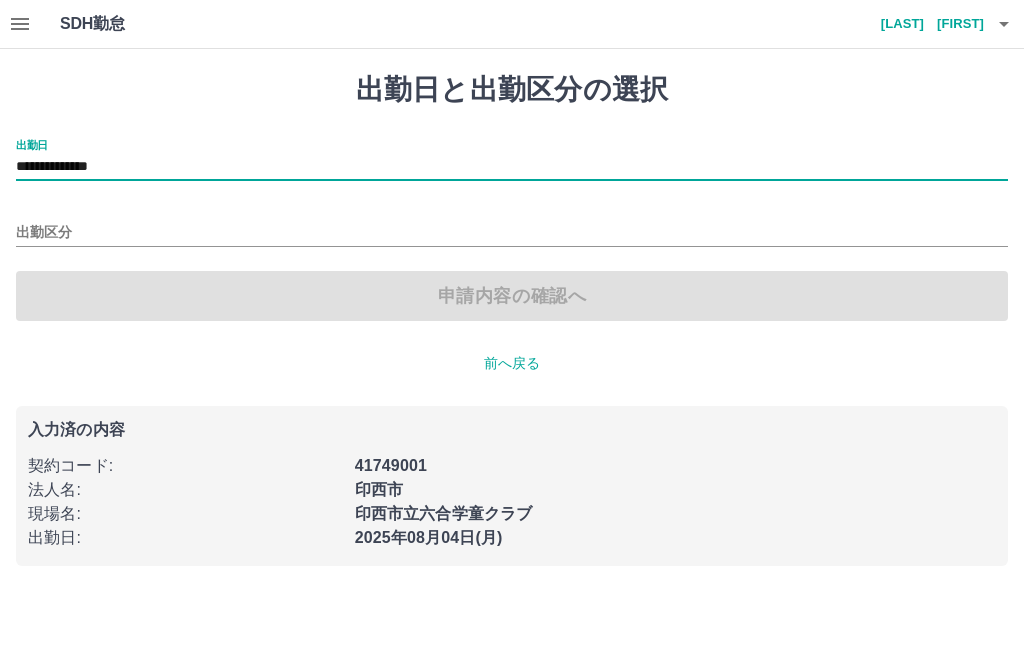 click on "出勤区分" at bounding box center (512, 233) 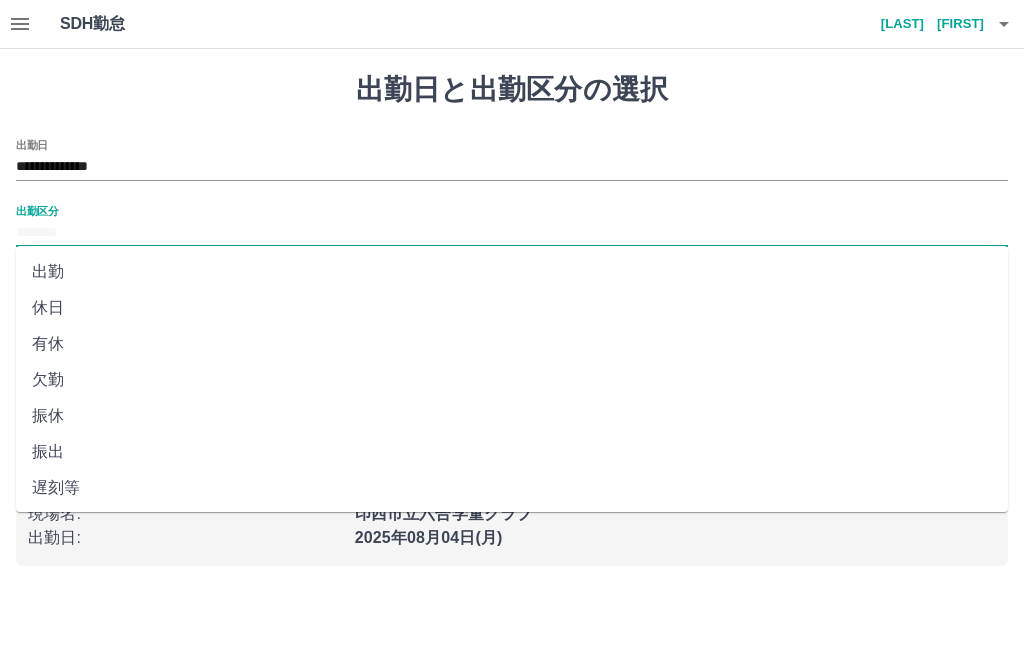 click on "休日" at bounding box center (512, 308) 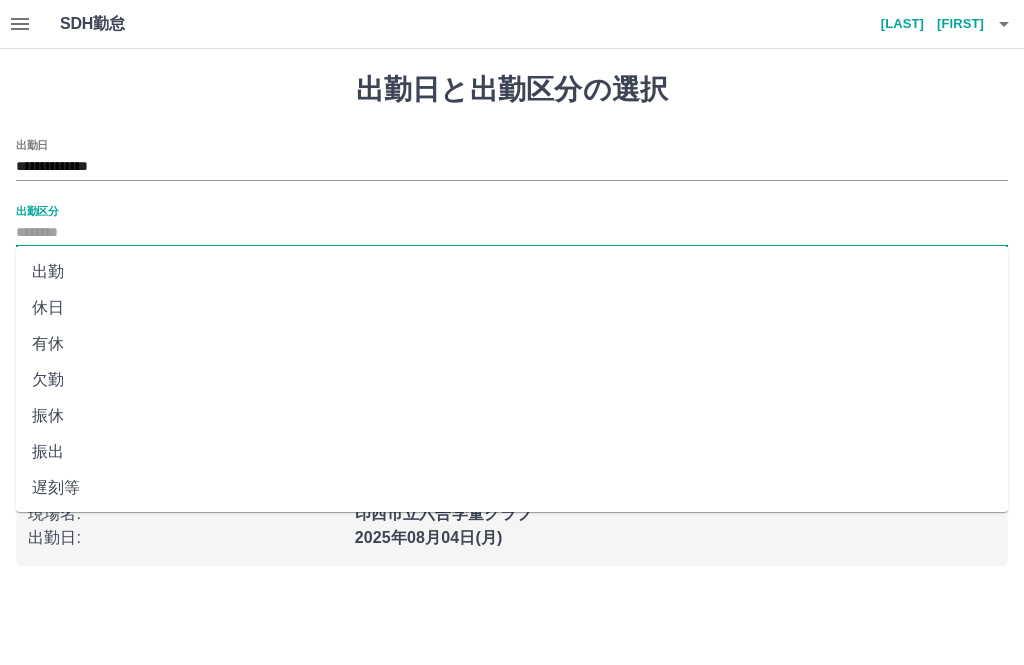 type on "**" 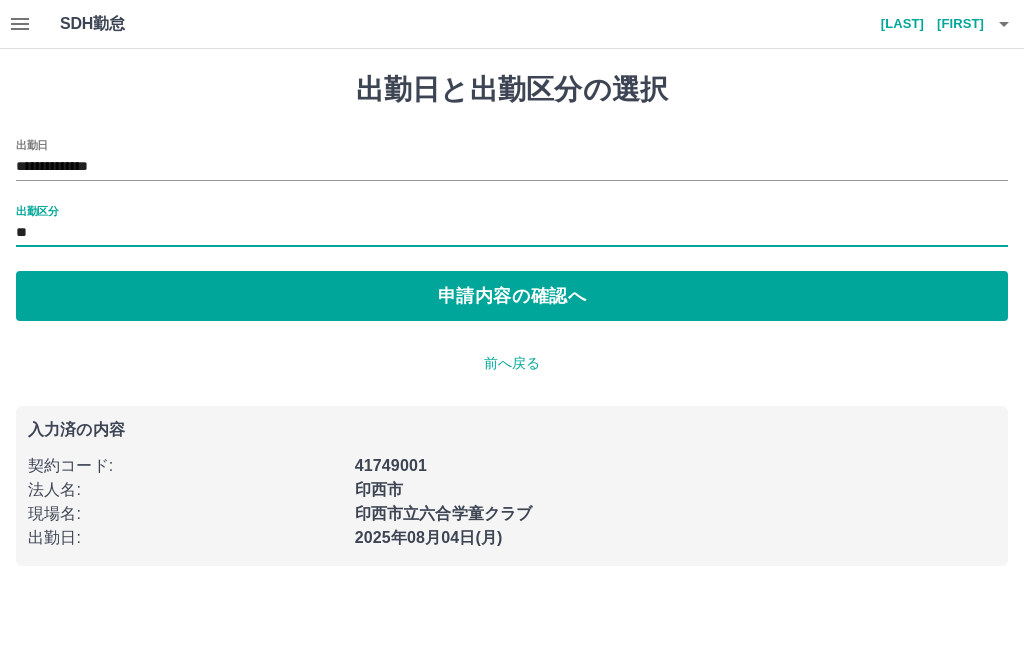 click on "申請内容の確認へ" at bounding box center [512, 296] 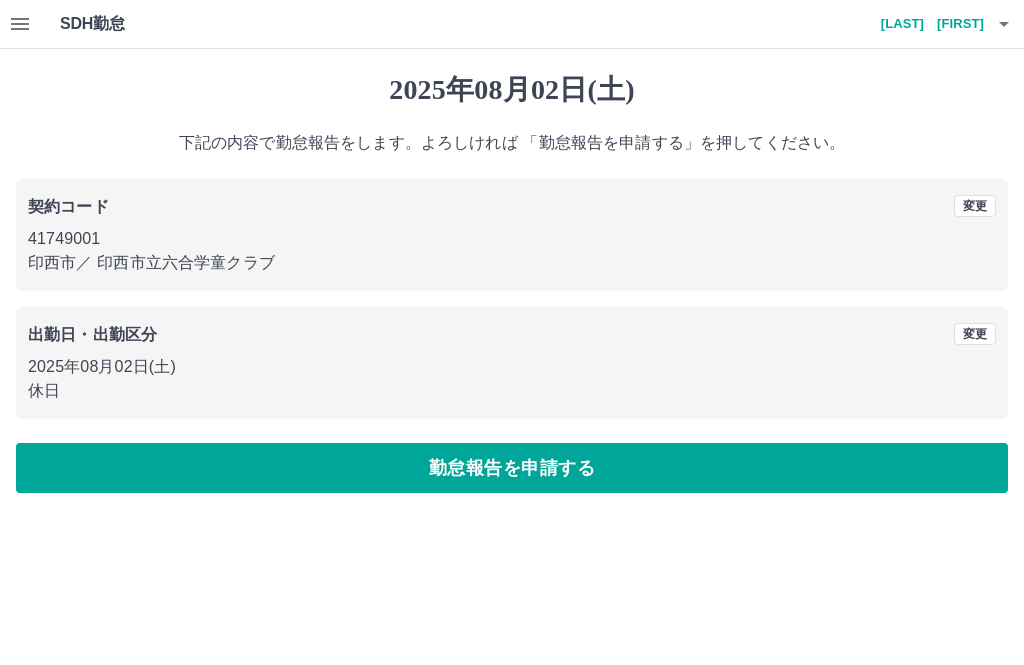 click on "勤怠報告を申請する" at bounding box center (512, 468) 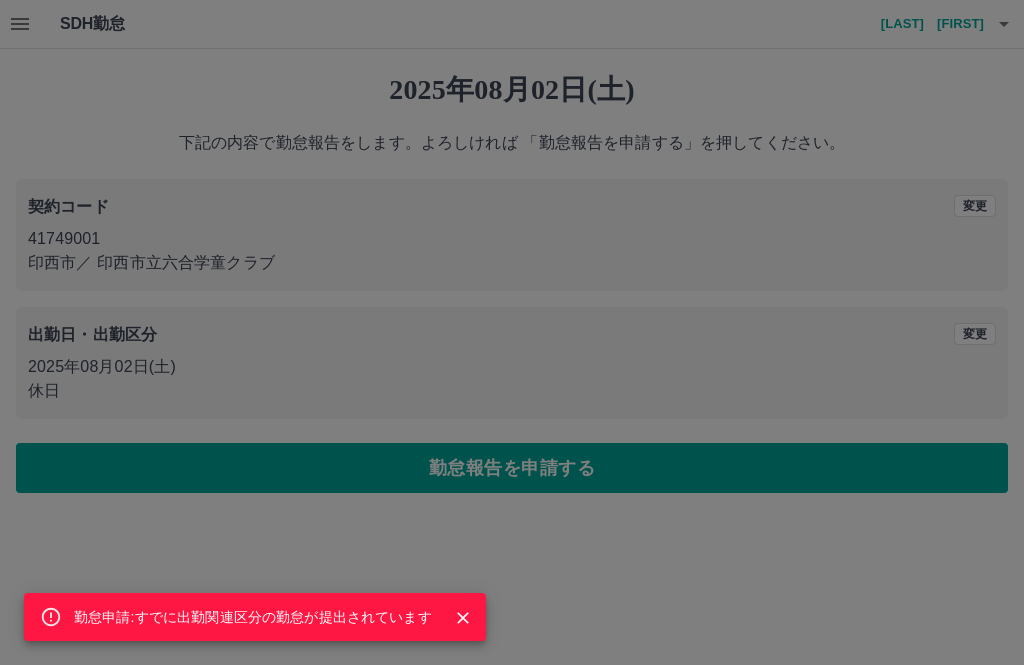 click 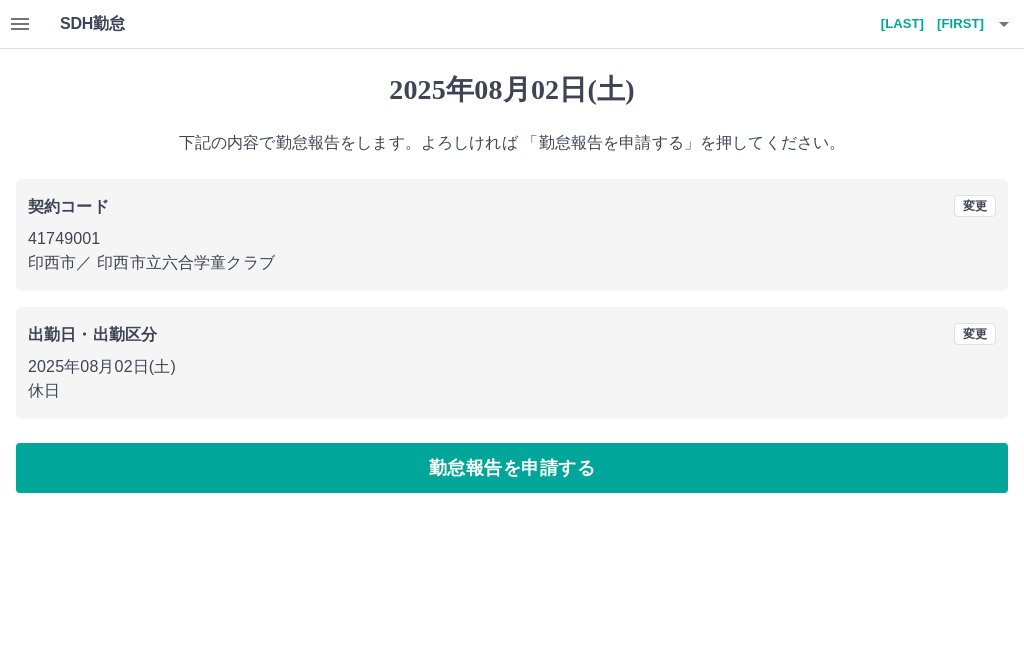click at bounding box center (20, 24) 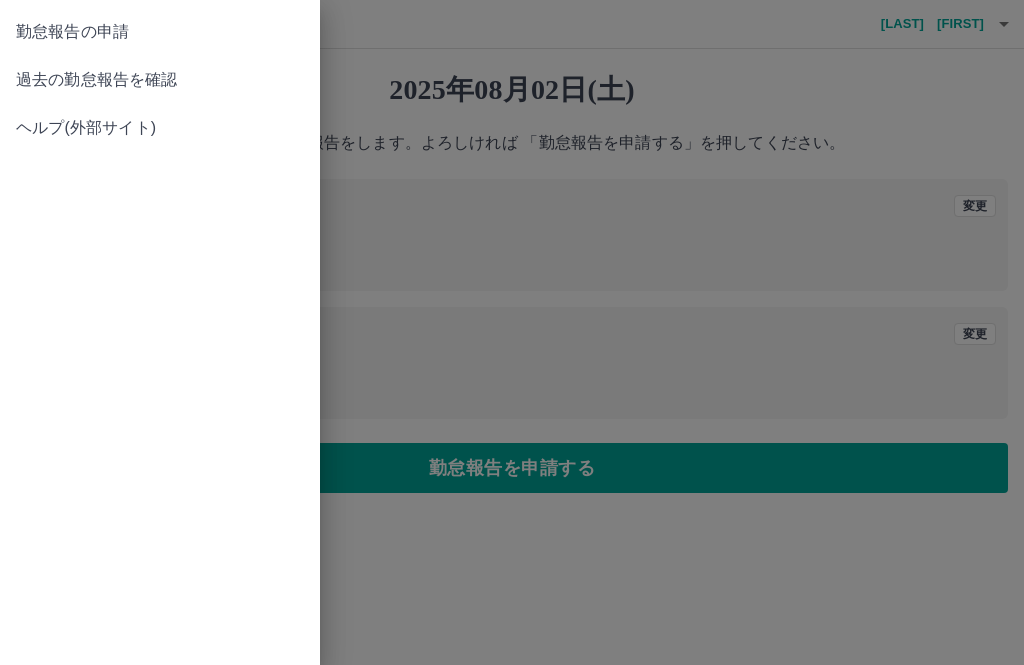click on "過去の勤怠報告を確認" at bounding box center [160, 80] 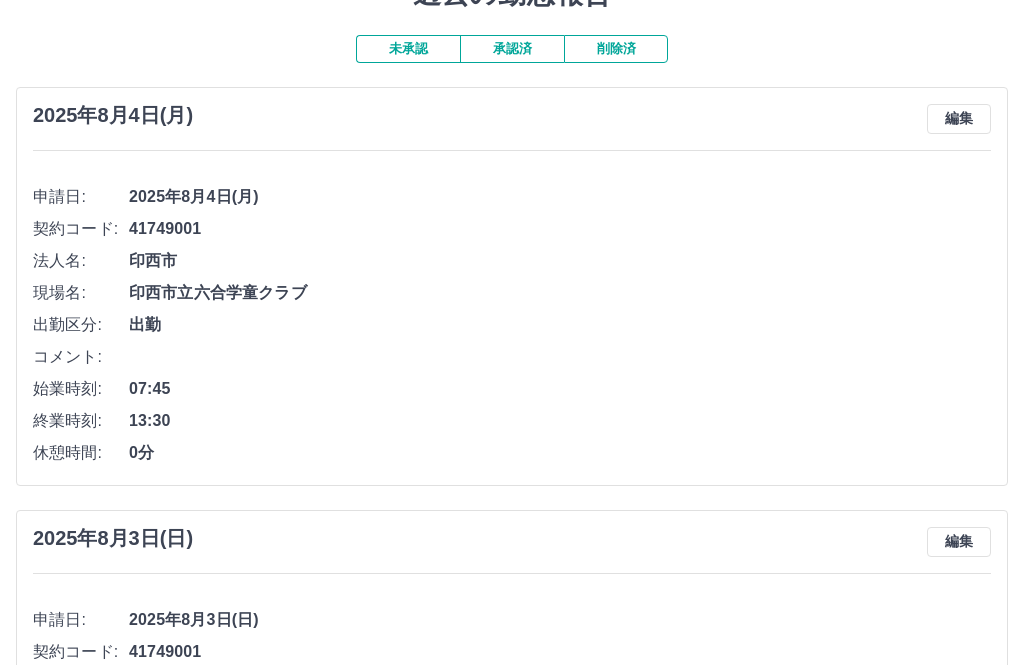 scroll, scrollTop: 0, scrollLeft: 0, axis: both 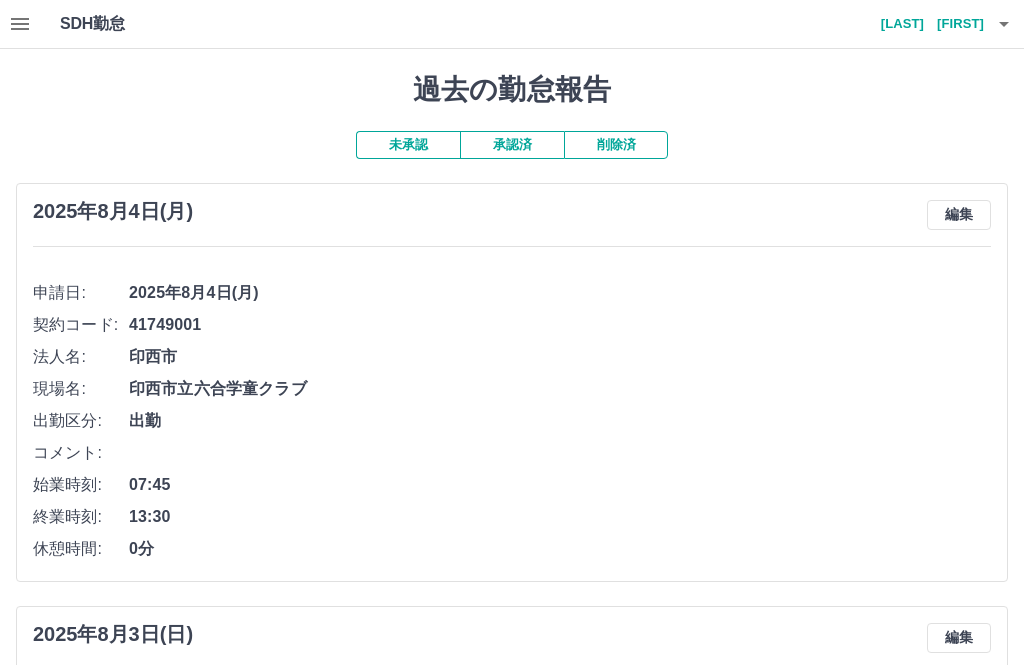 click on "承認済" at bounding box center (512, 145) 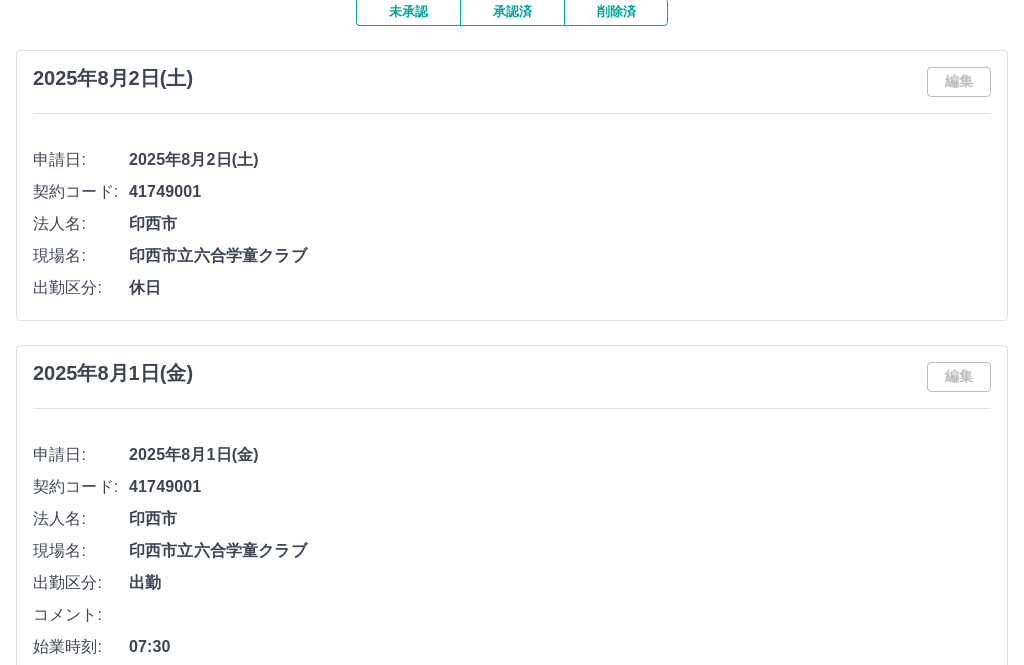 scroll, scrollTop: 0, scrollLeft: 0, axis: both 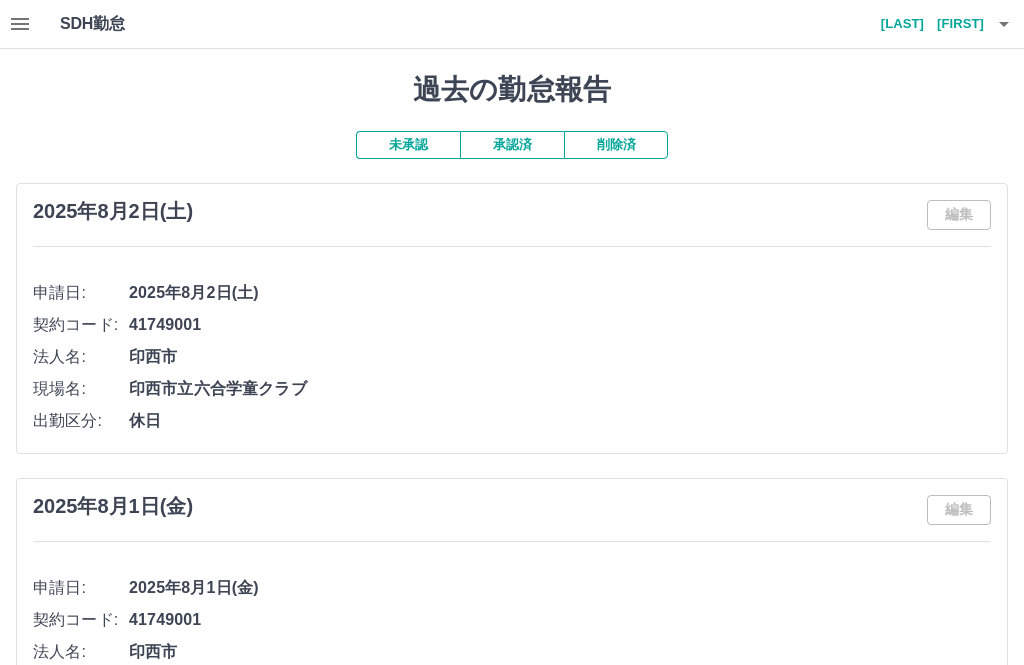 click 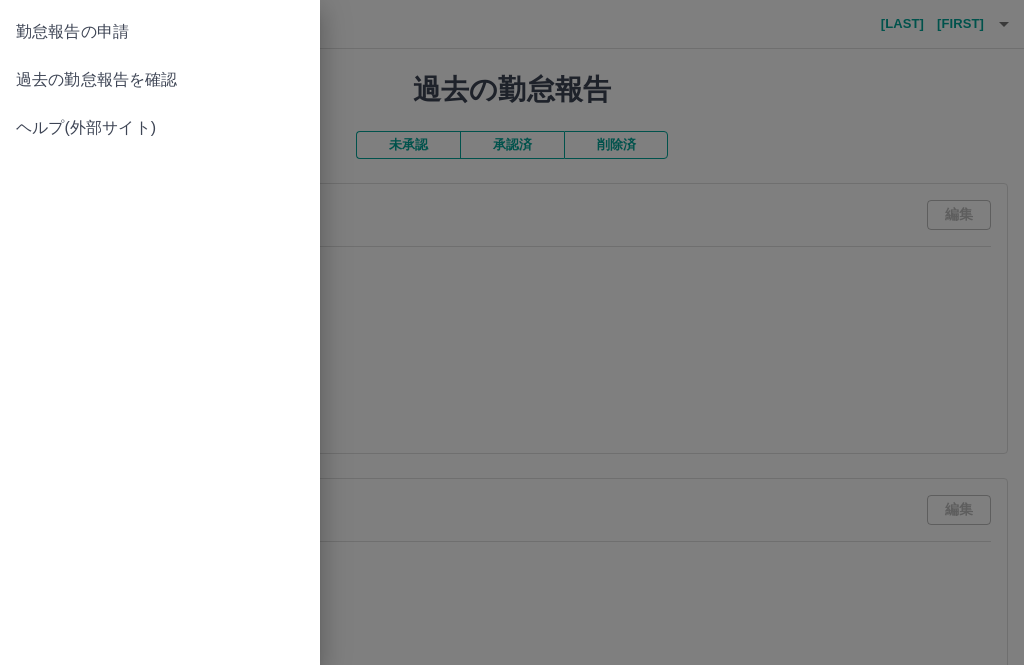 click on "勤怠報告の申請" at bounding box center (160, 32) 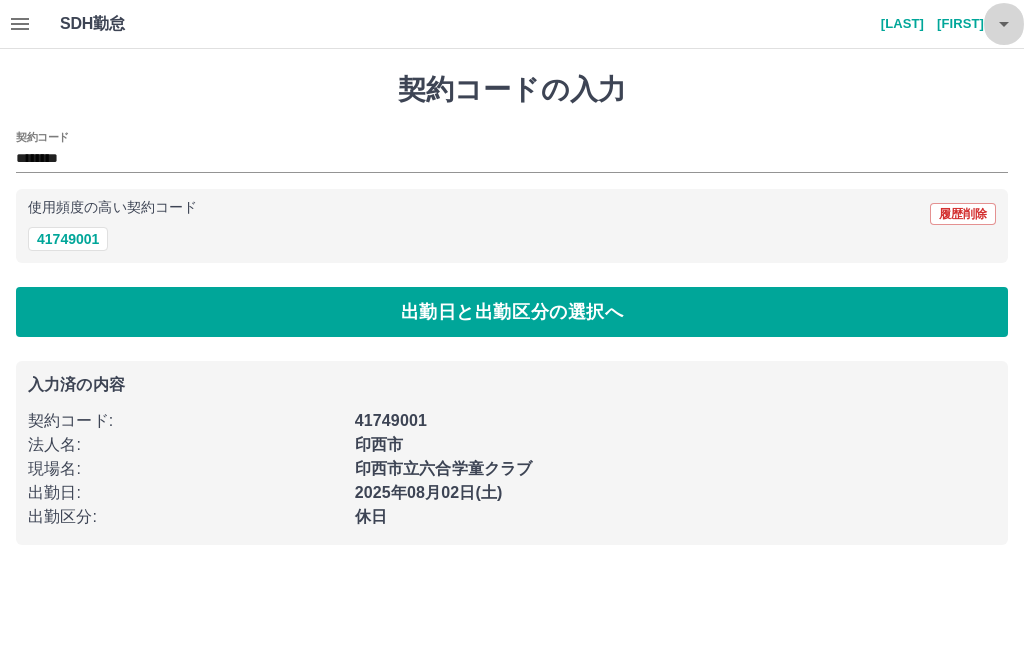 click 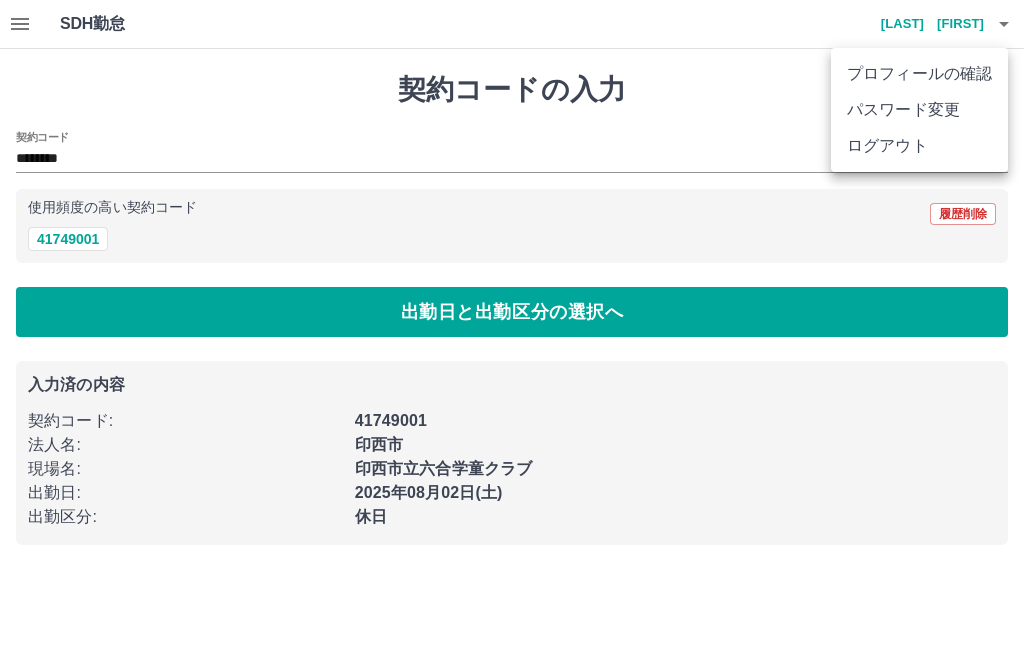 click on "ログアウト" at bounding box center [919, 146] 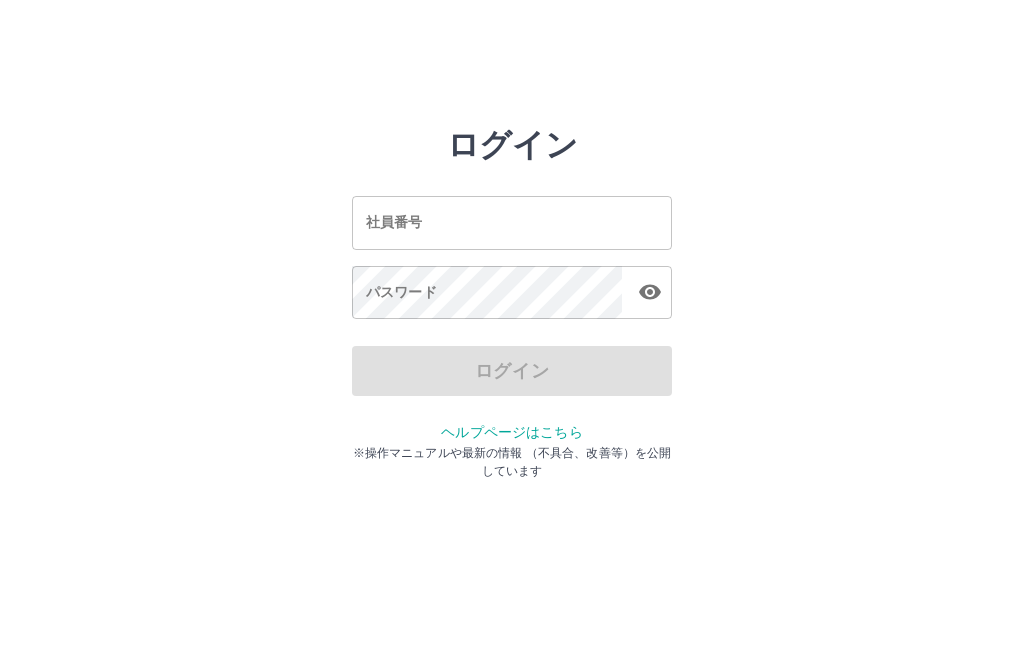 scroll, scrollTop: 0, scrollLeft: 0, axis: both 